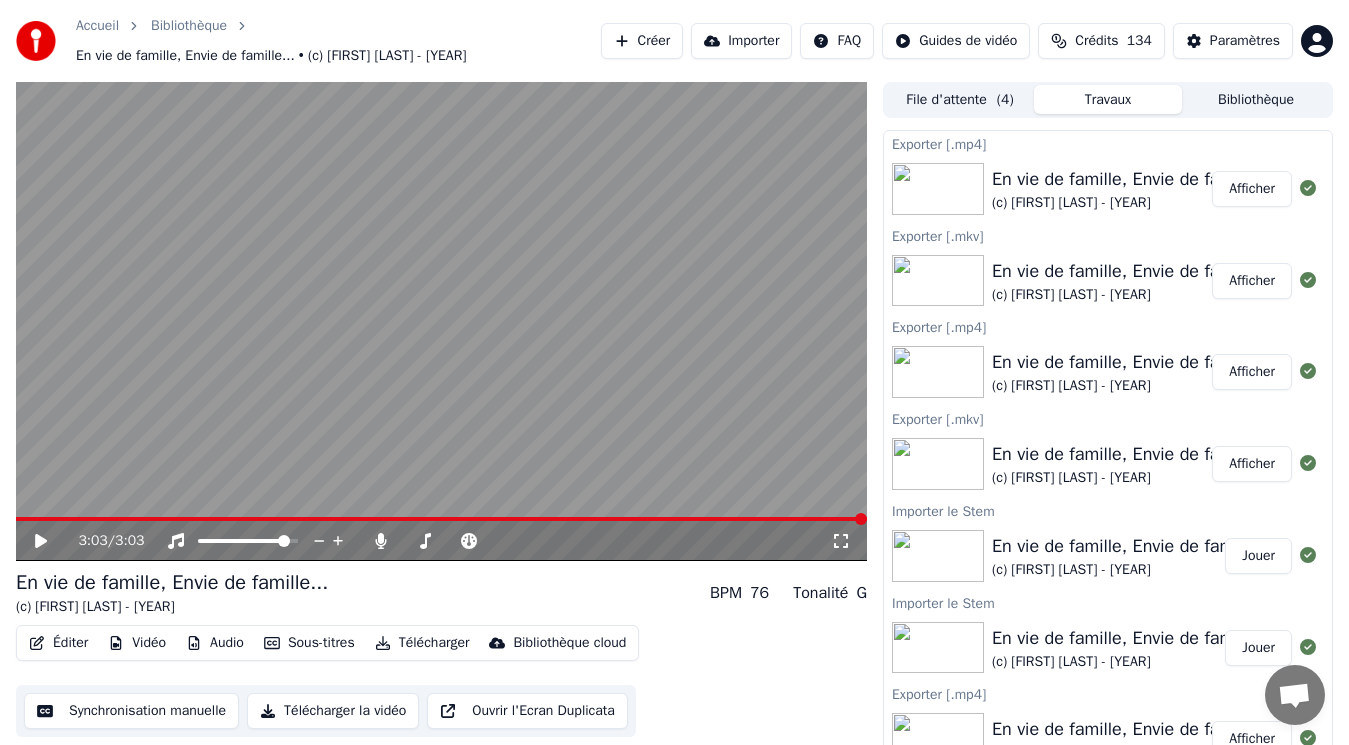 scroll, scrollTop: 0, scrollLeft: 0, axis: both 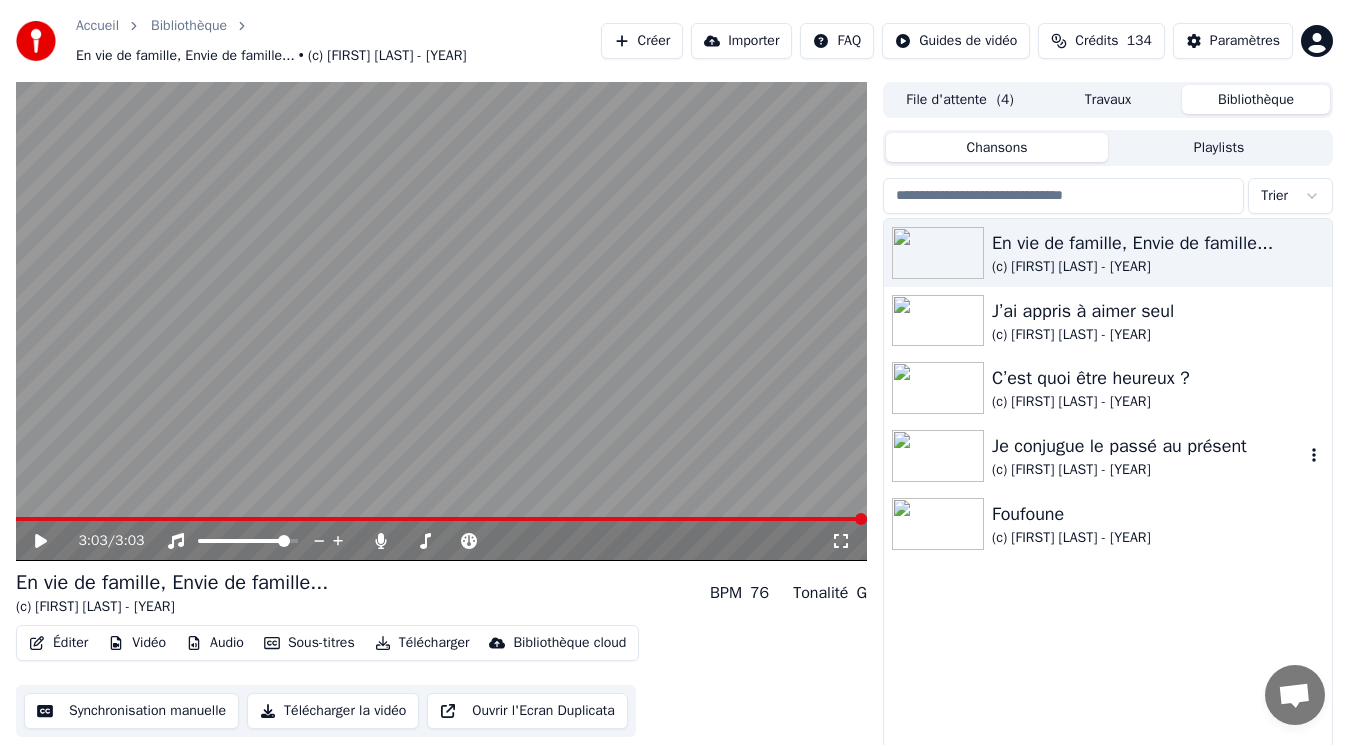 click at bounding box center (938, 456) 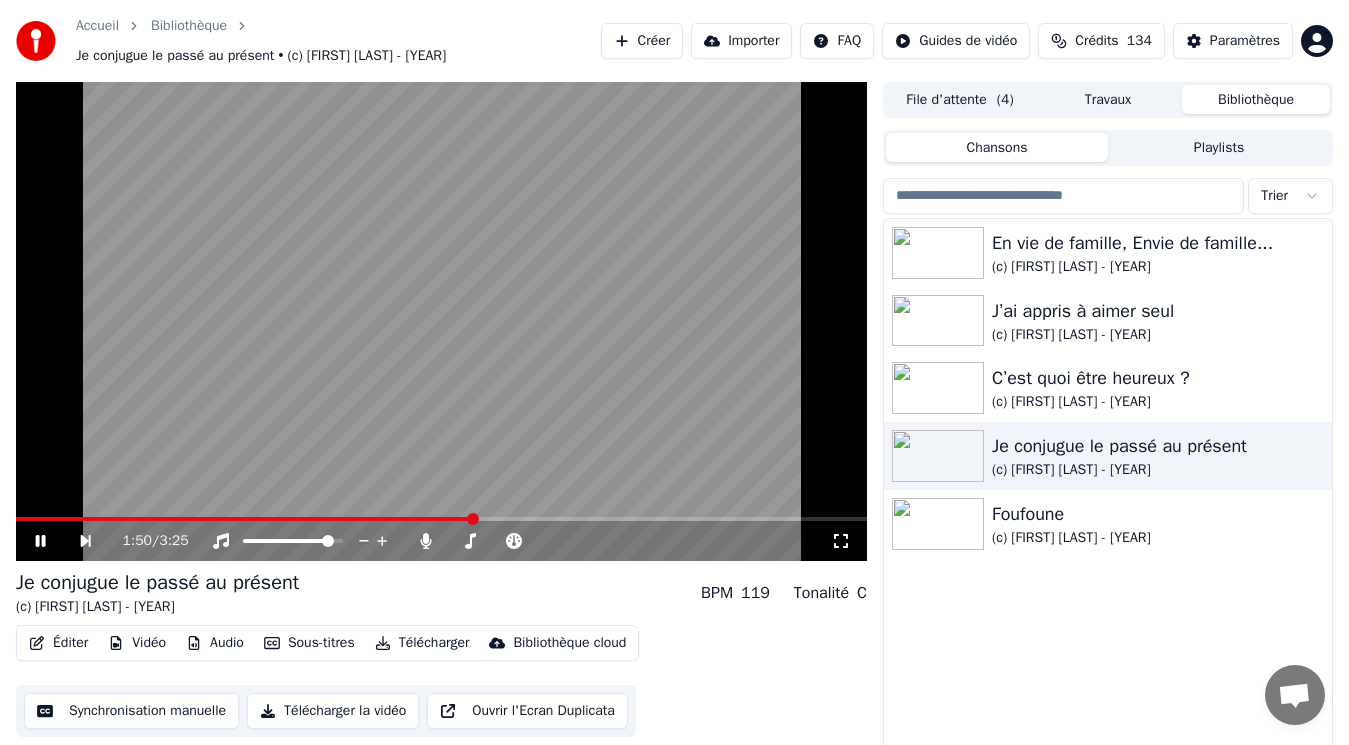 click 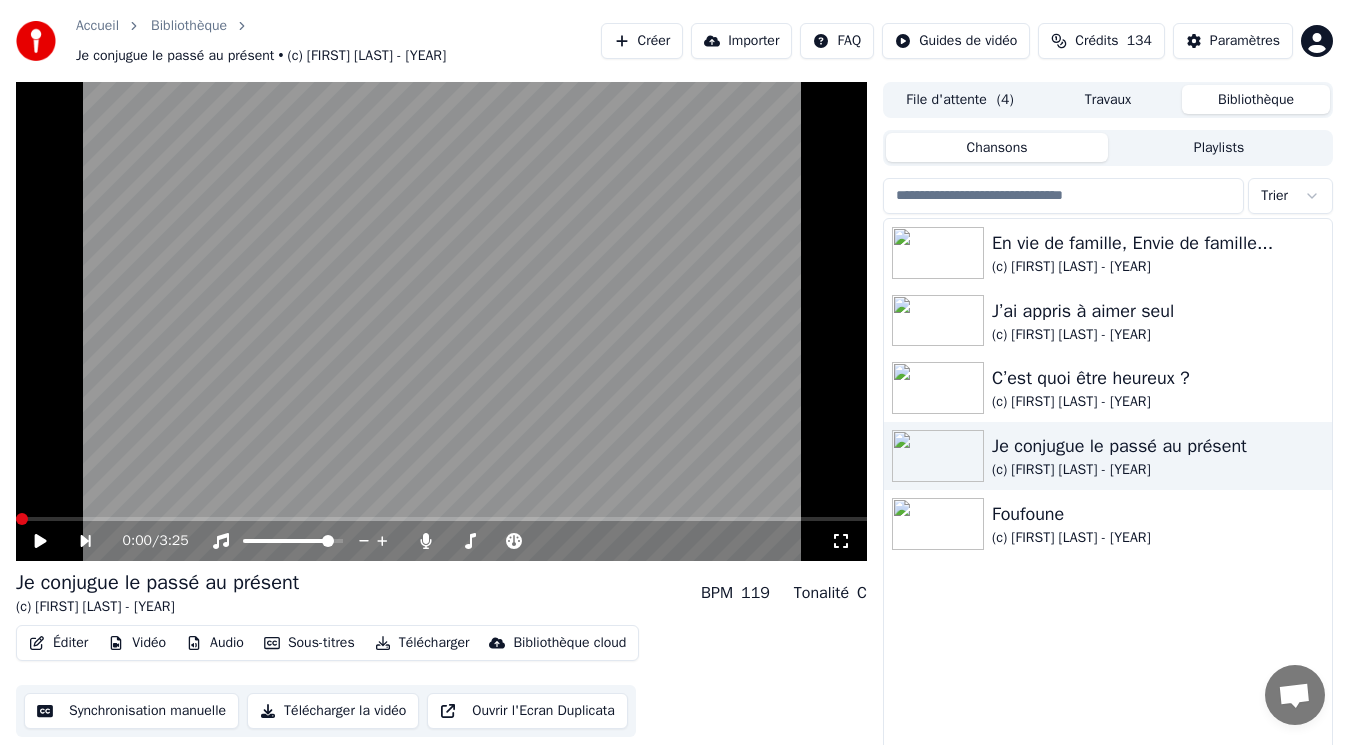 click at bounding box center (22, 519) 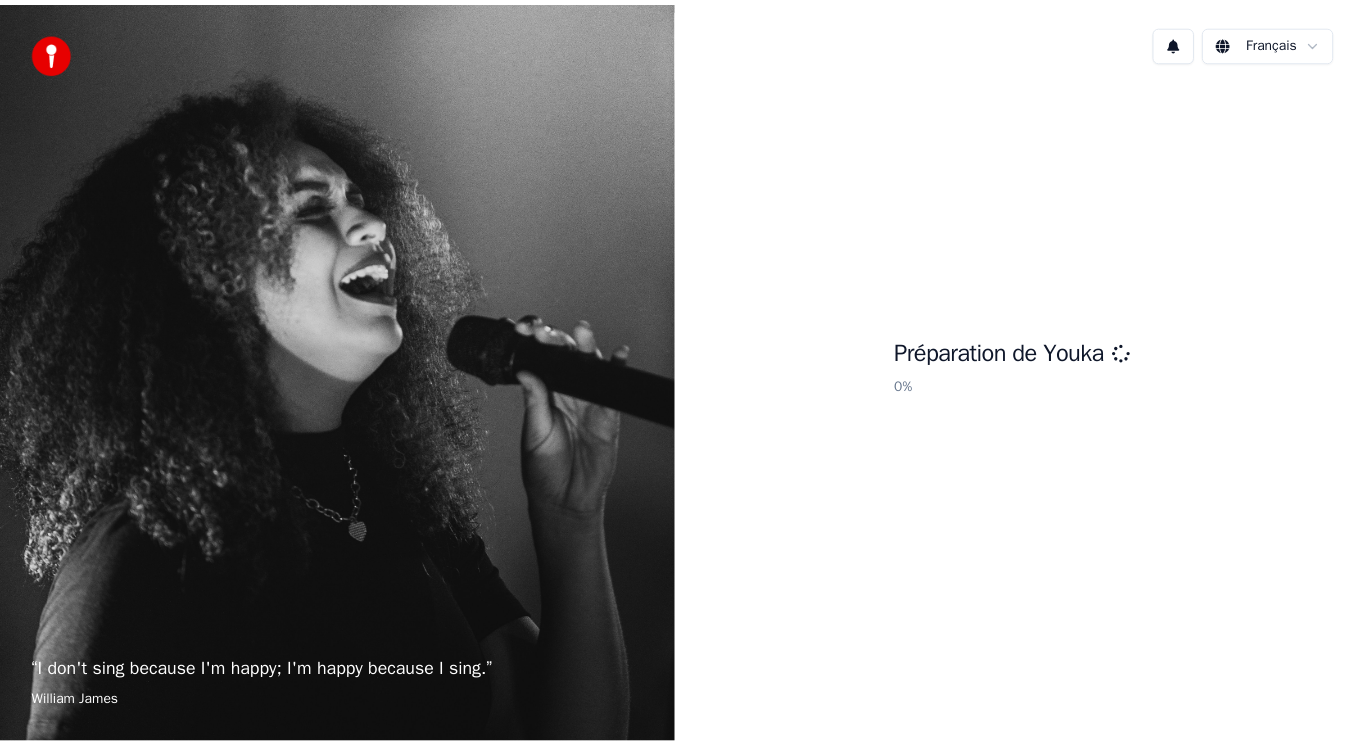 scroll, scrollTop: 0, scrollLeft: 0, axis: both 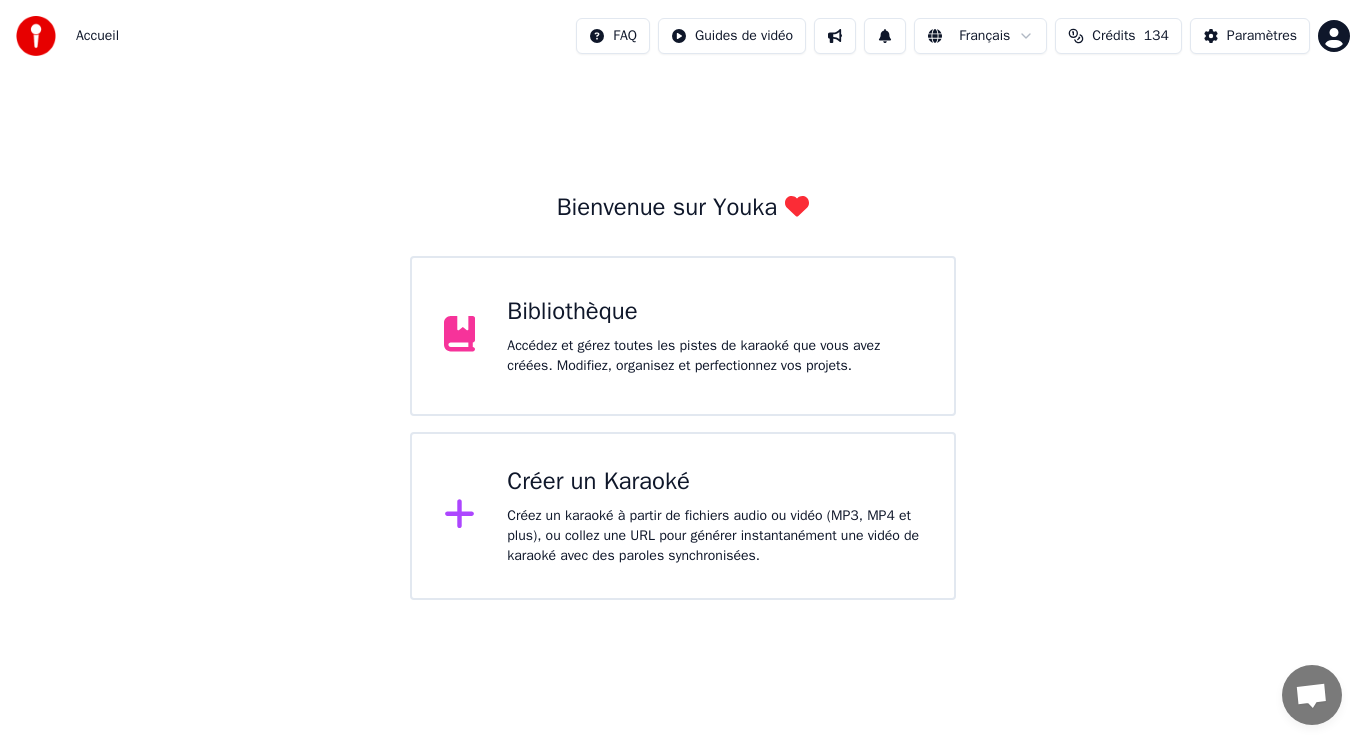 click on "Bibliothèque Accédez et gérez toutes les pistes de karaoké que vous avez créées. Modifiez, organisez et perfectionnez vos projets." at bounding box center [683, 336] 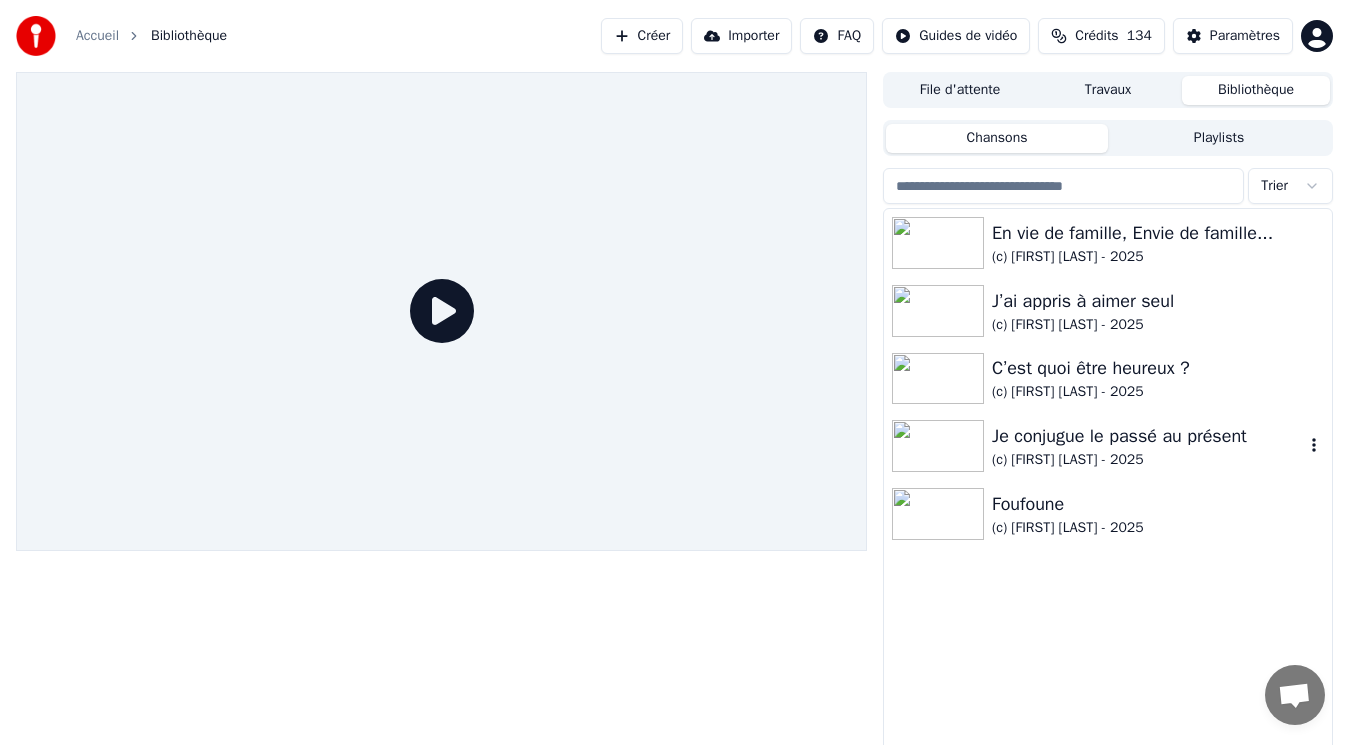 click at bounding box center [938, 446] 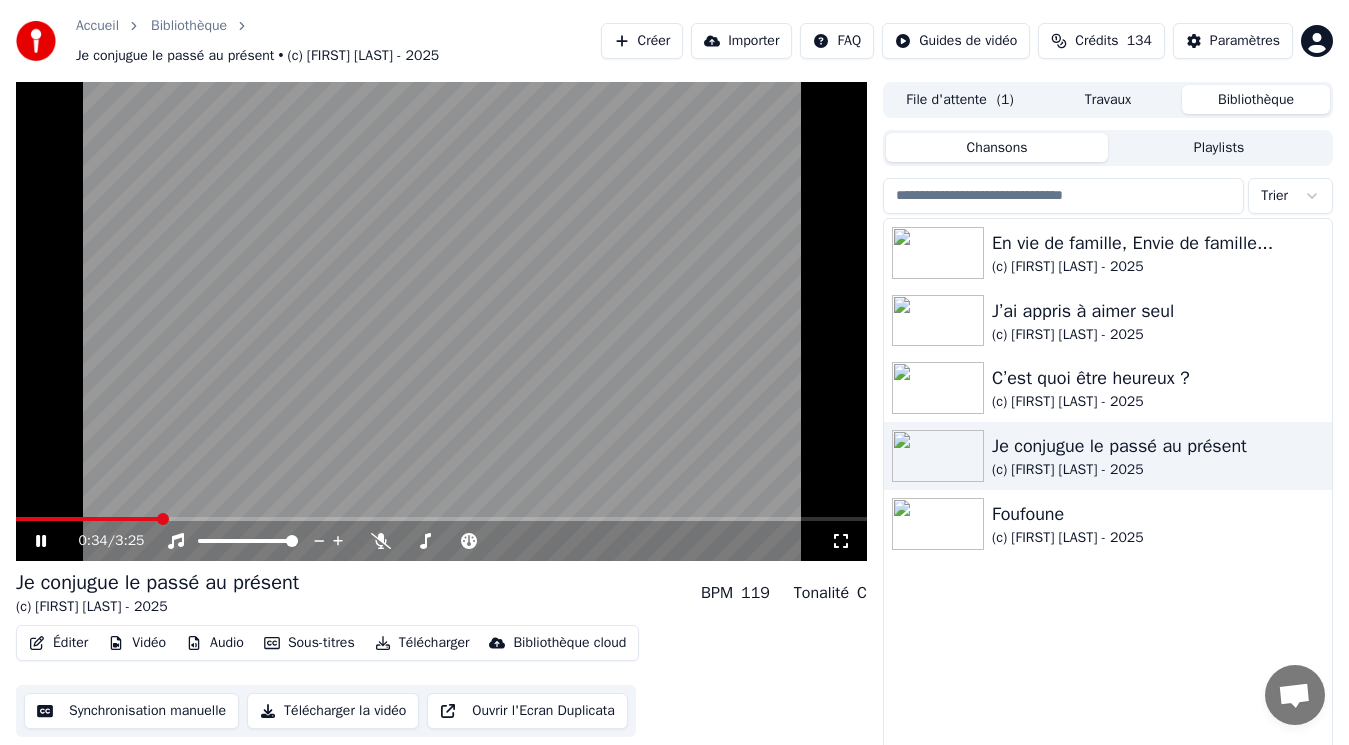 click 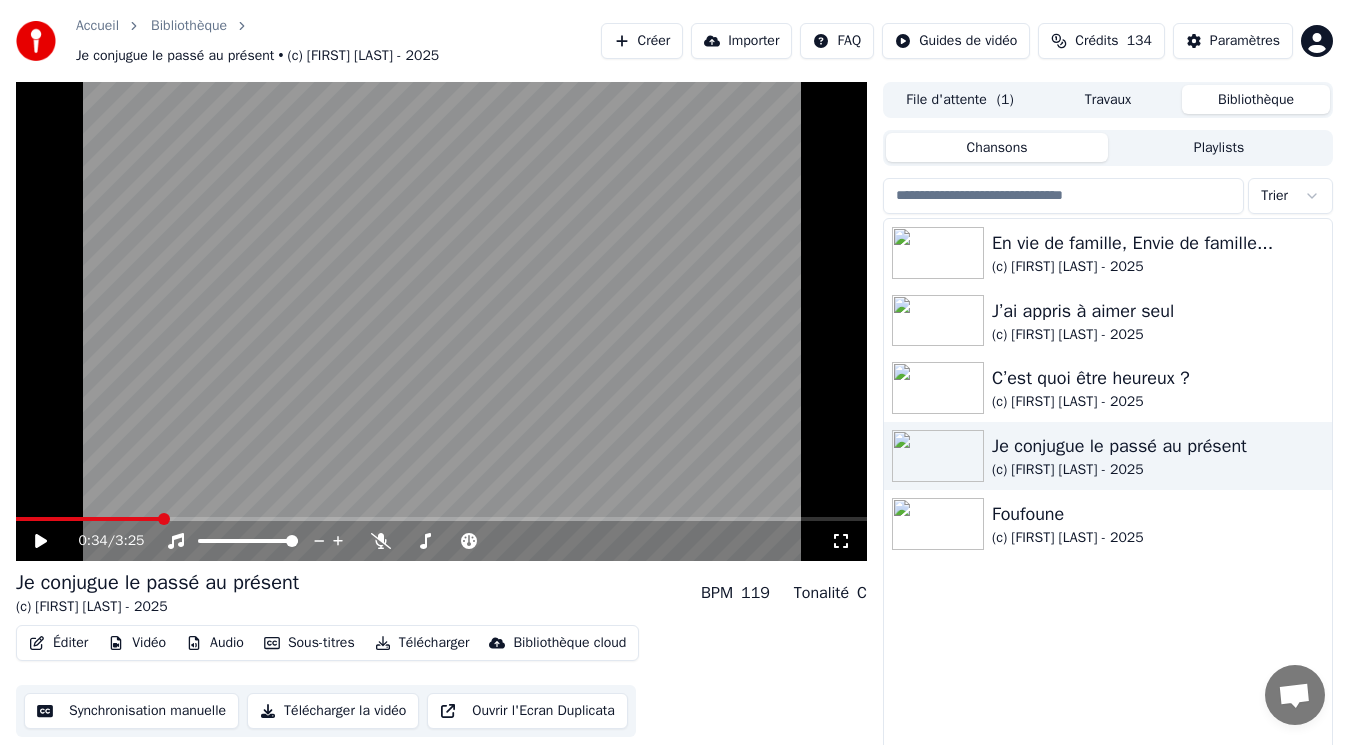 drag, startPoint x: 162, startPoint y: 526, endPoint x: 116, endPoint y: 518, distance: 46.69047 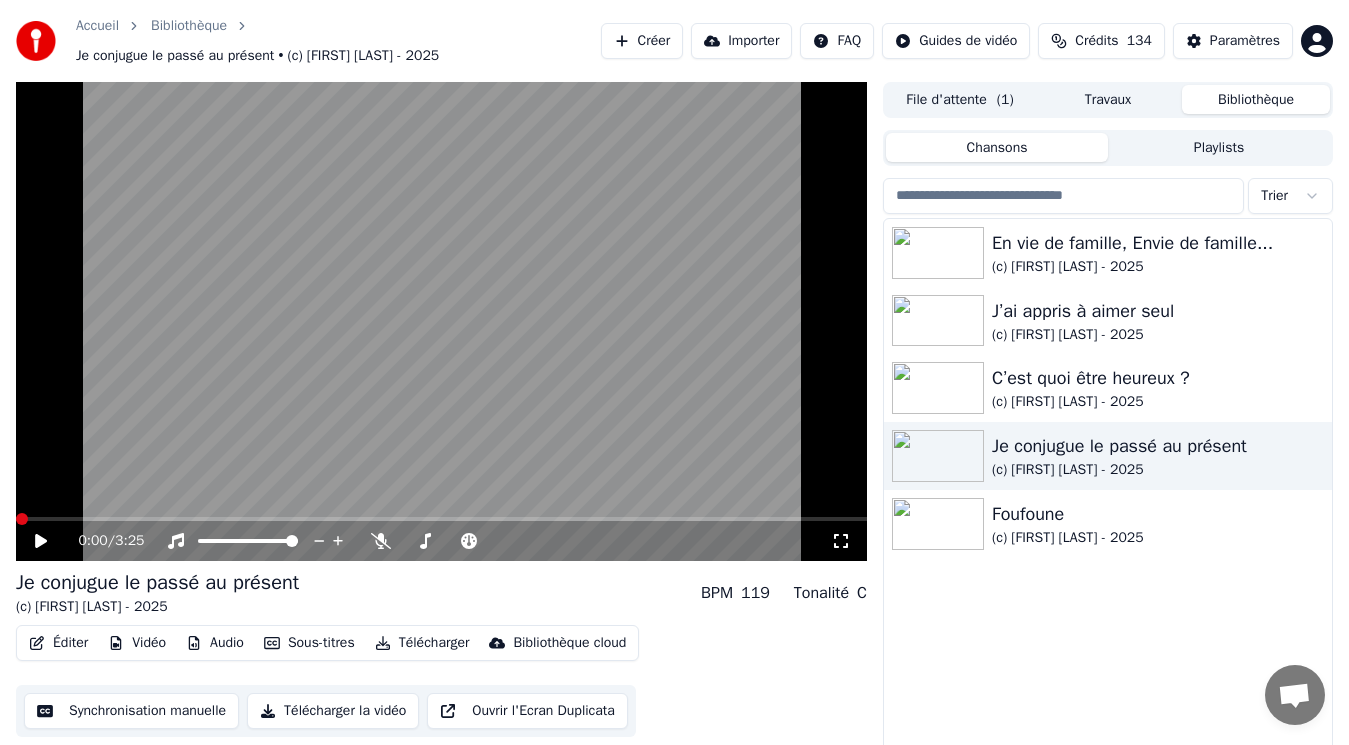 click at bounding box center [22, 519] 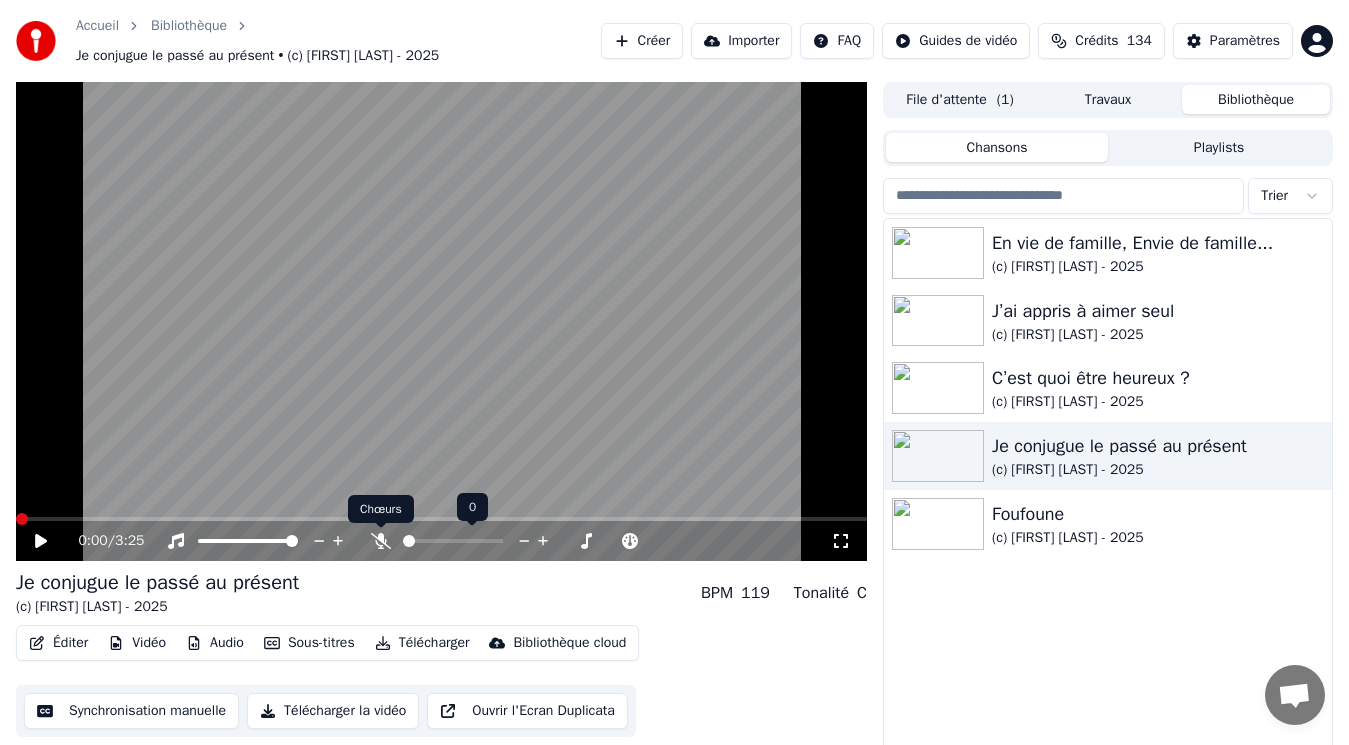 click at bounding box center (381, 528) 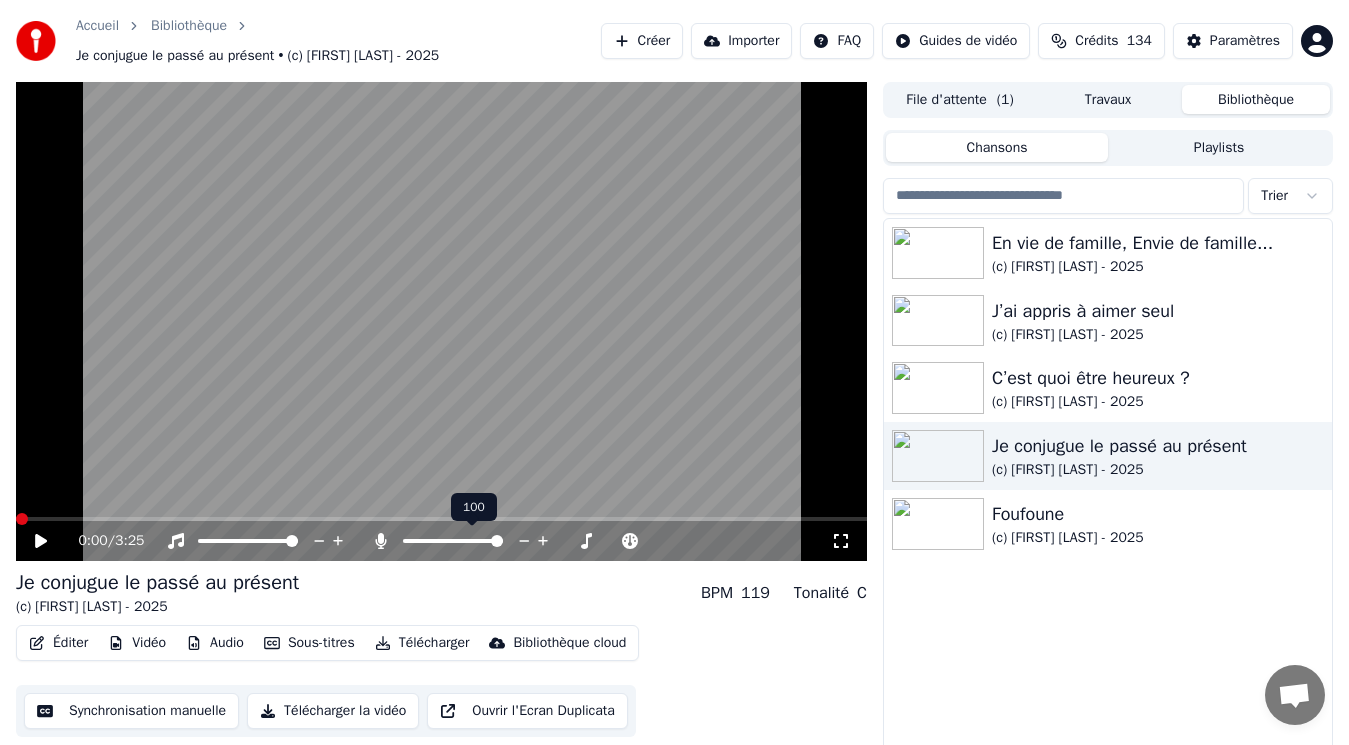 click at bounding box center (497, 541) 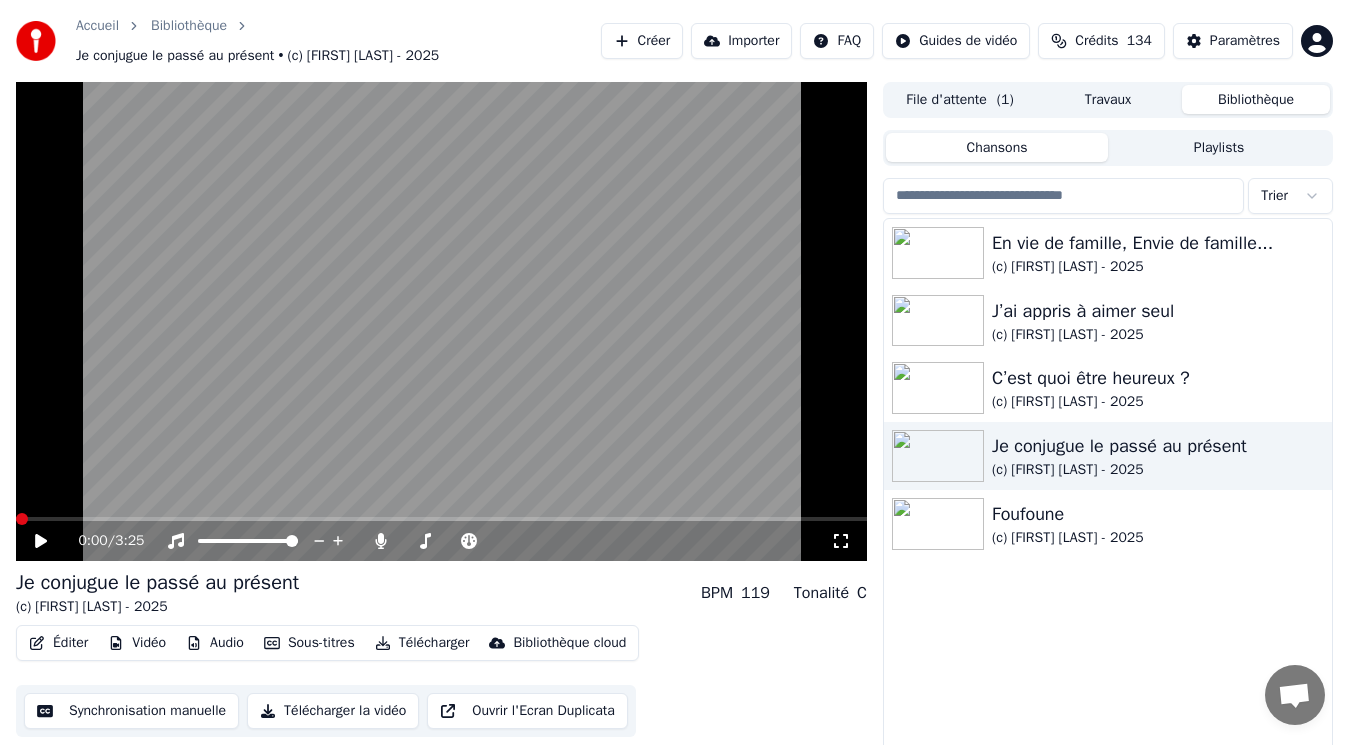 click 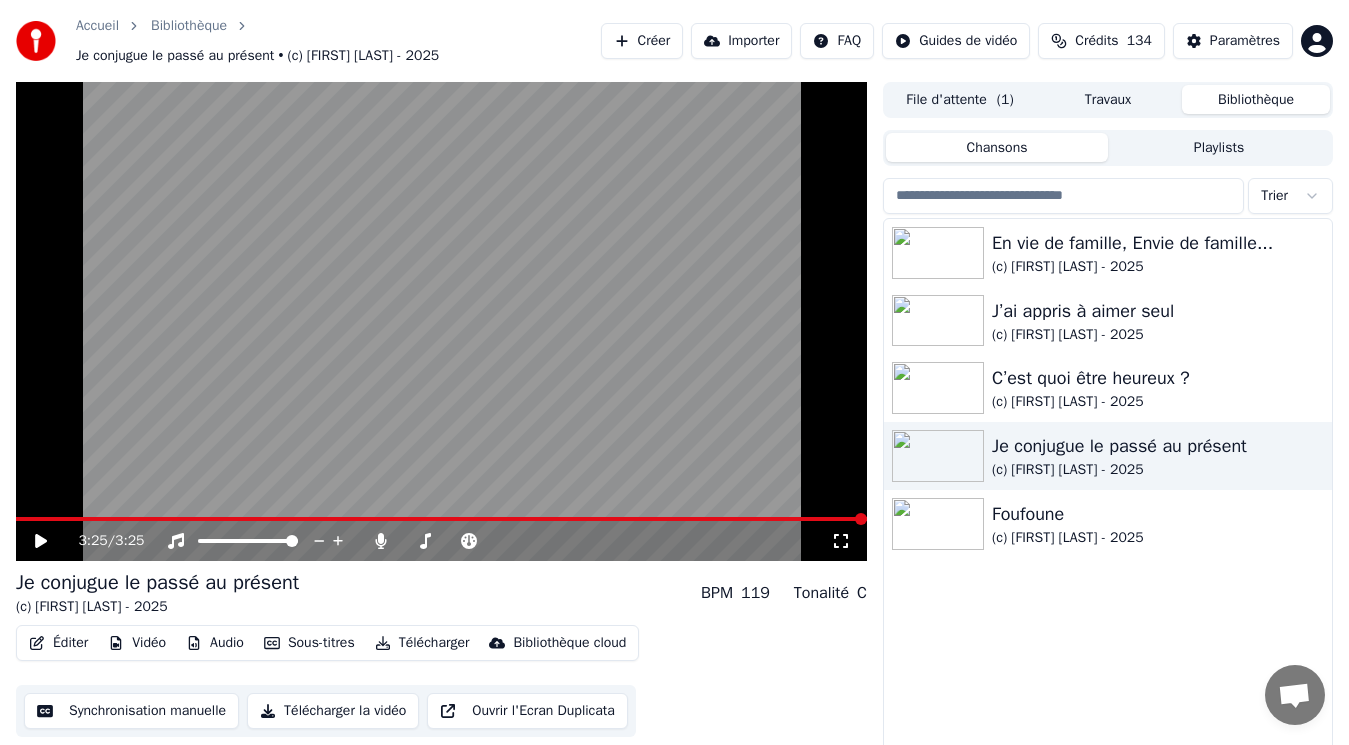 click on "Vidéo" at bounding box center (137, 643) 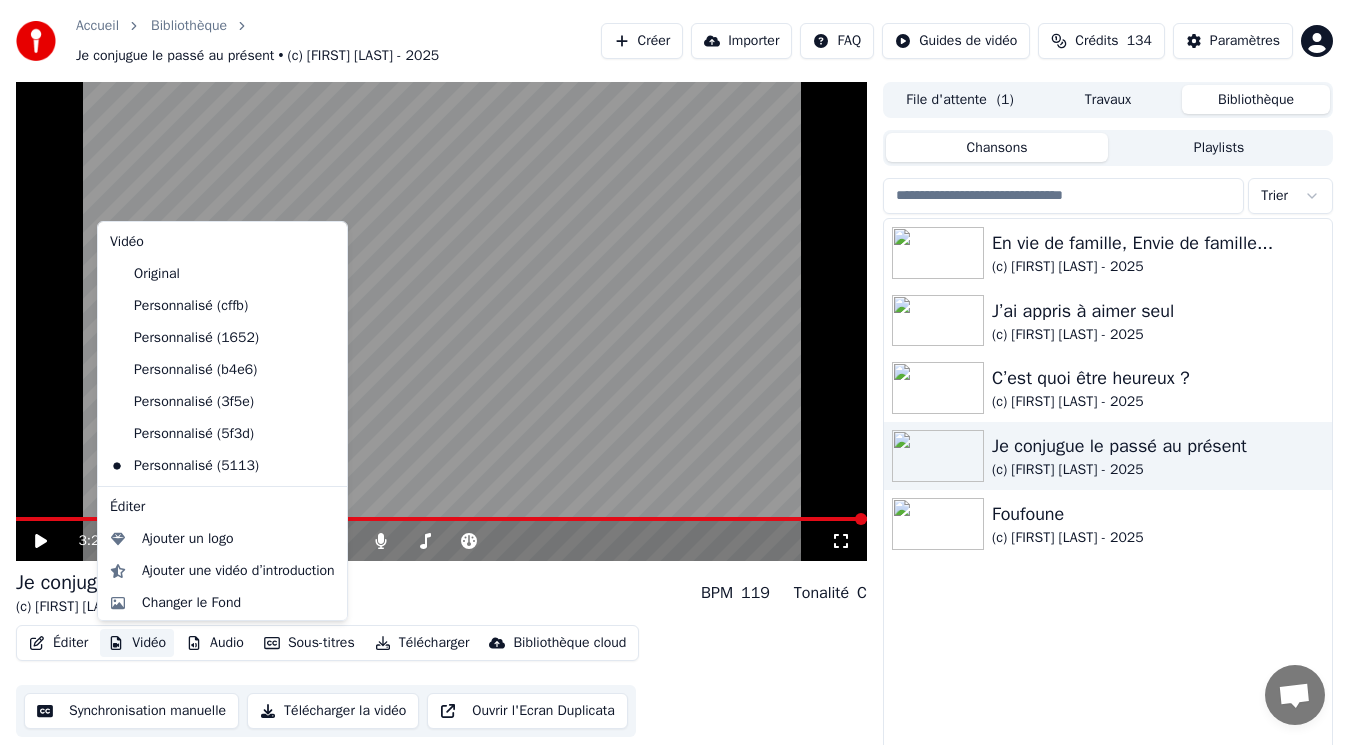 click 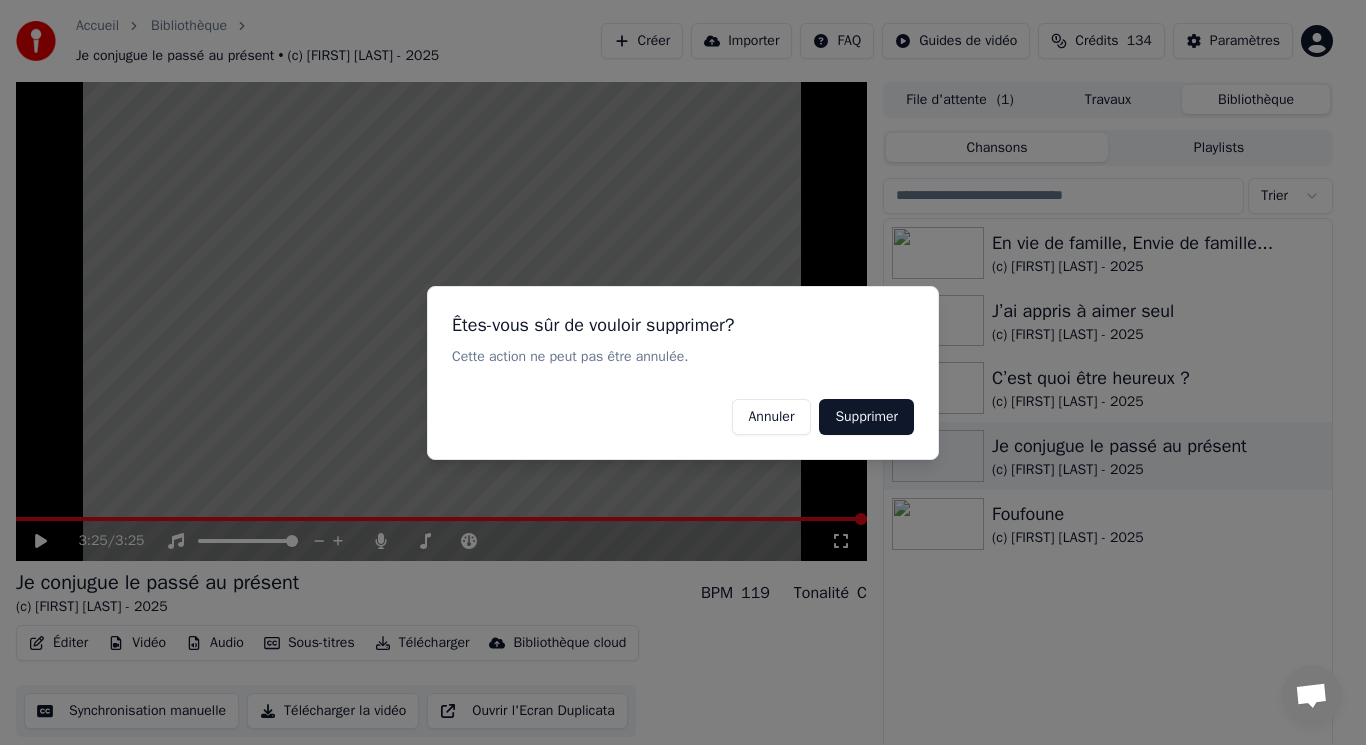 click on "Supprimer" at bounding box center [866, 416] 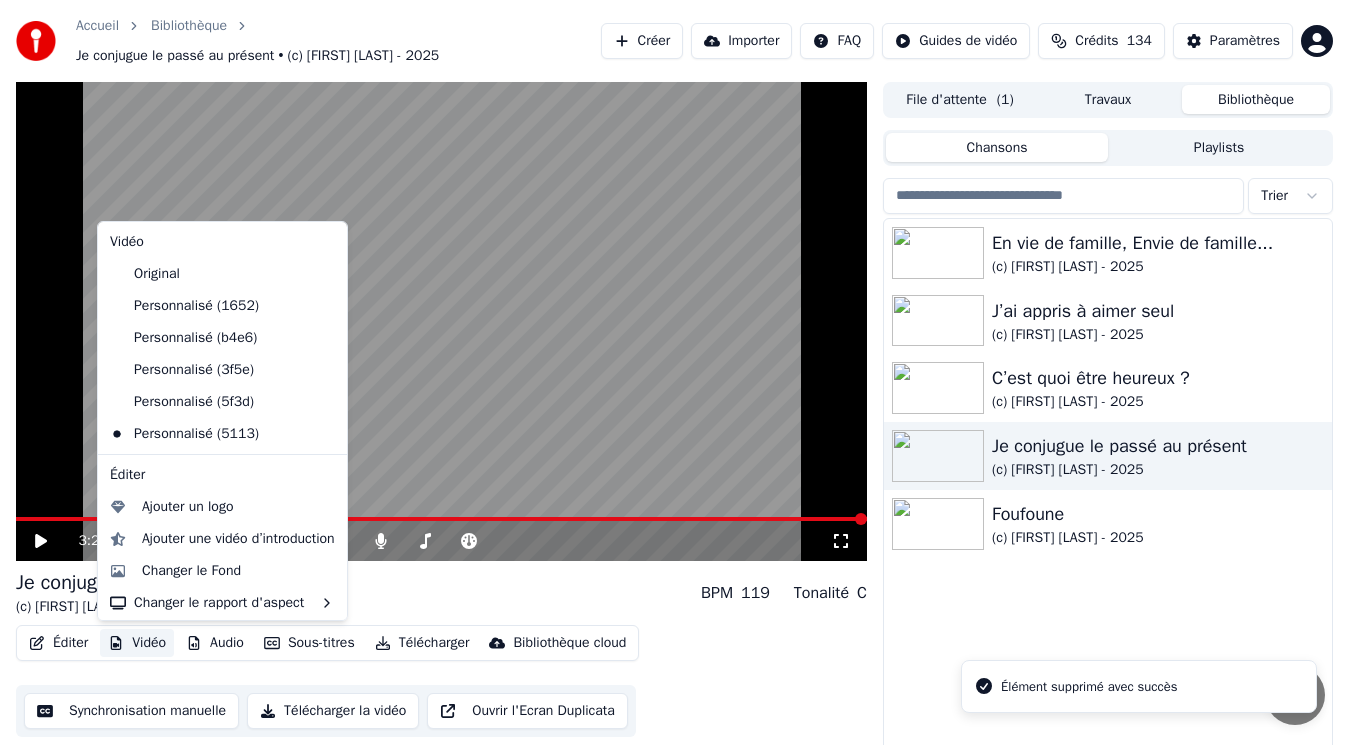 click on "Vidéo" at bounding box center [137, 643] 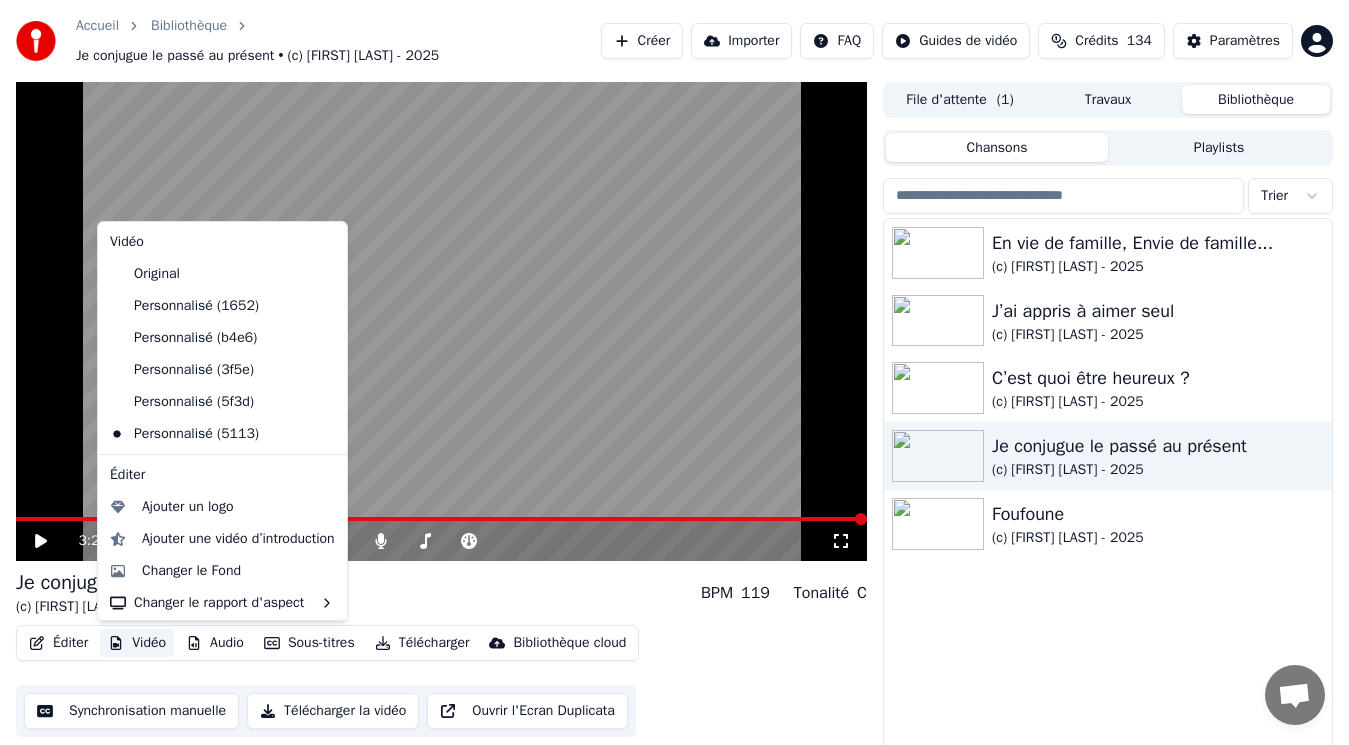 click 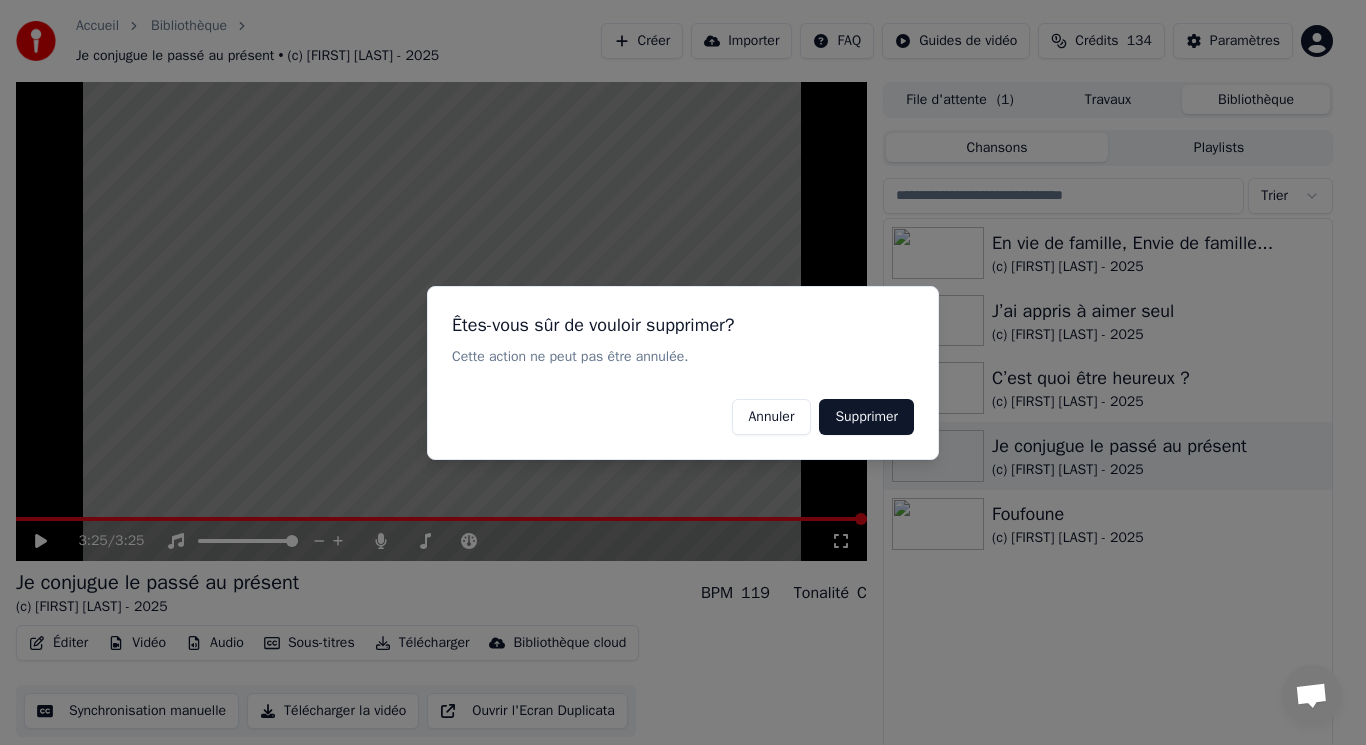 click on "Supprimer" at bounding box center (866, 416) 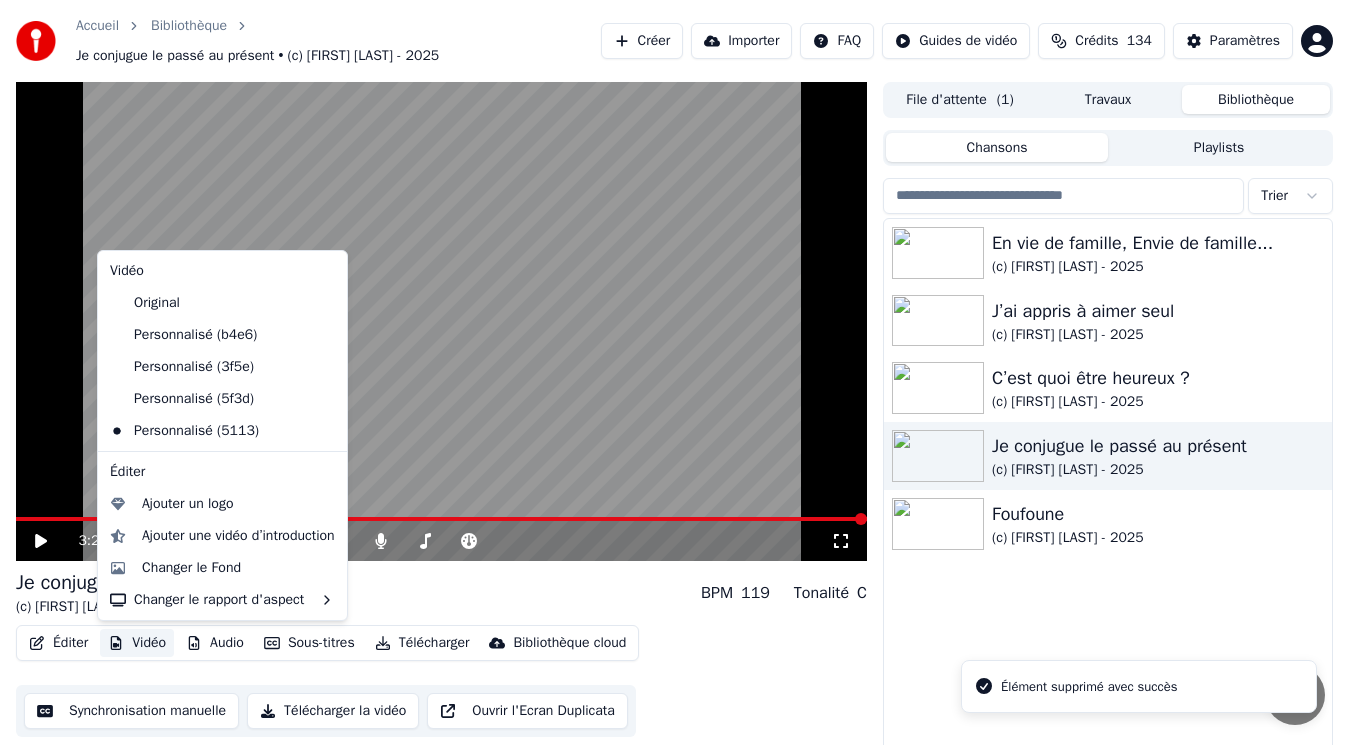 click on "Vidéo" at bounding box center (137, 643) 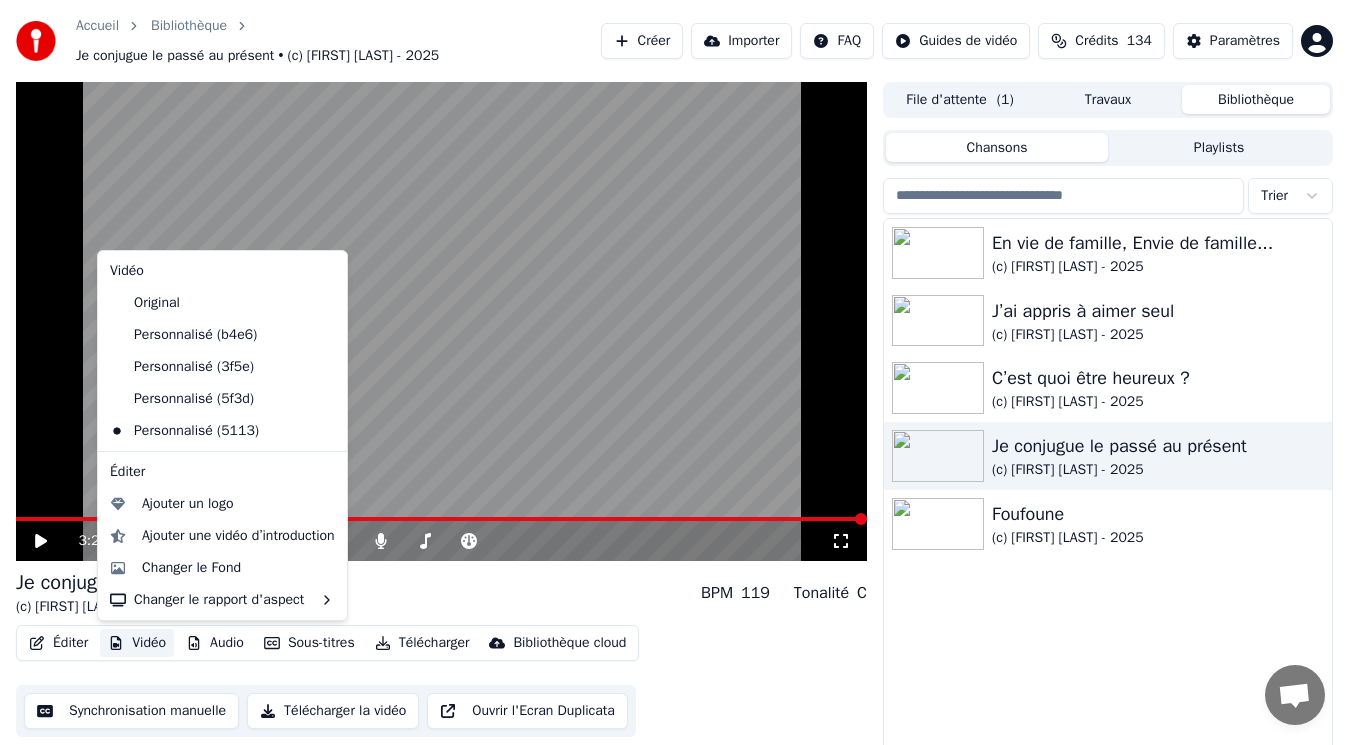 click 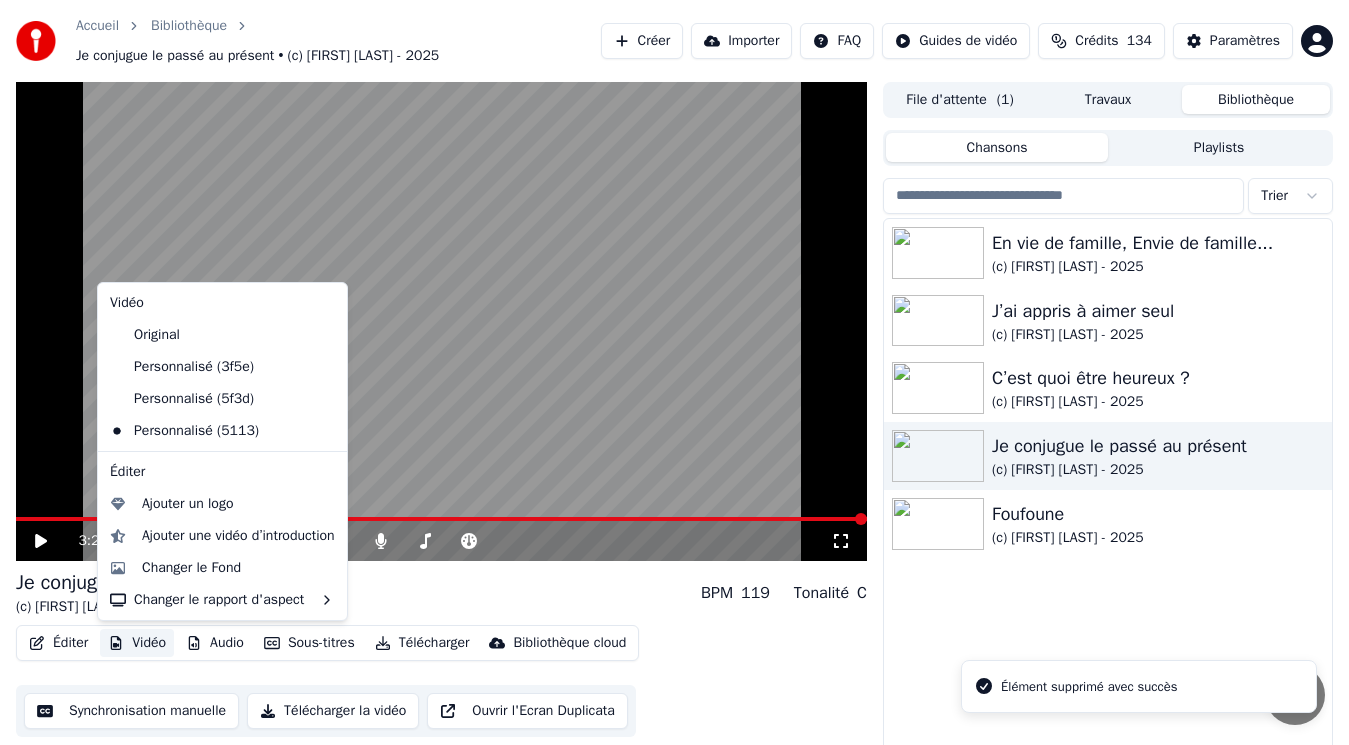 click on "Vidéo" at bounding box center [137, 643] 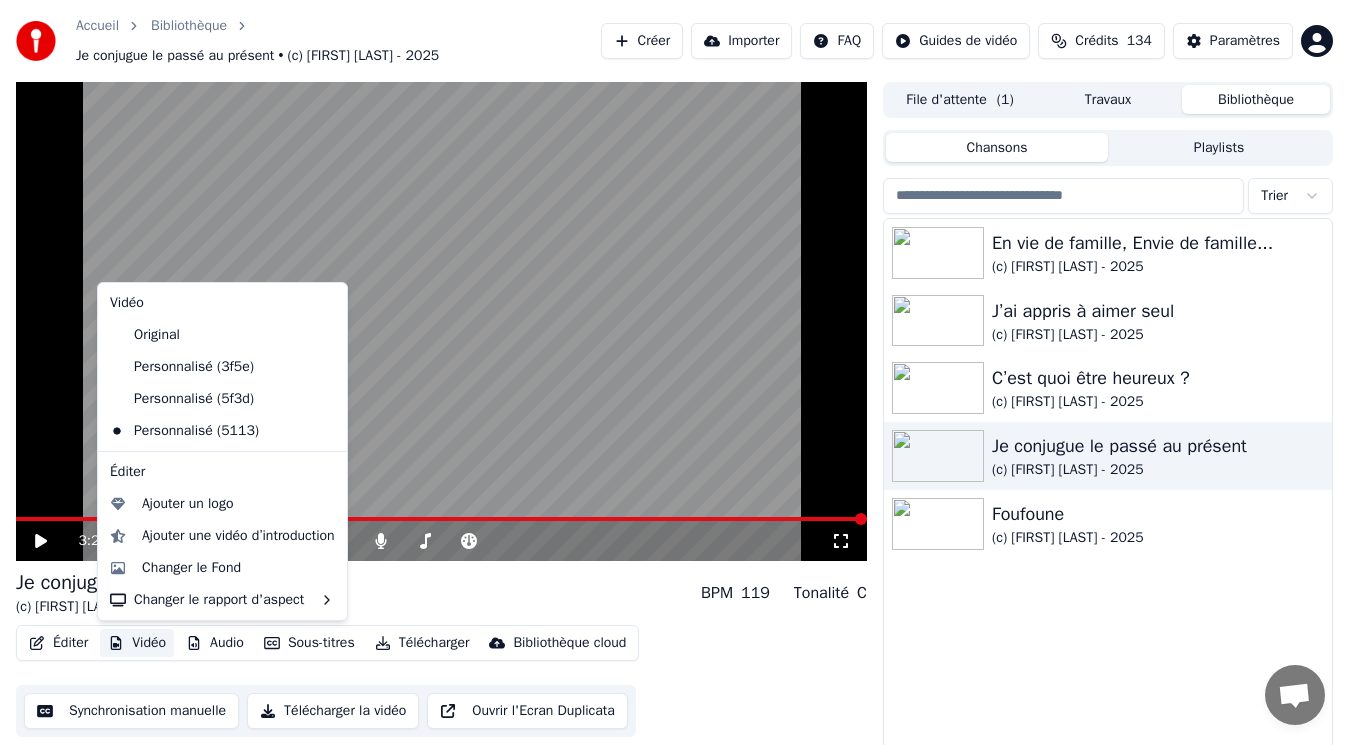 click 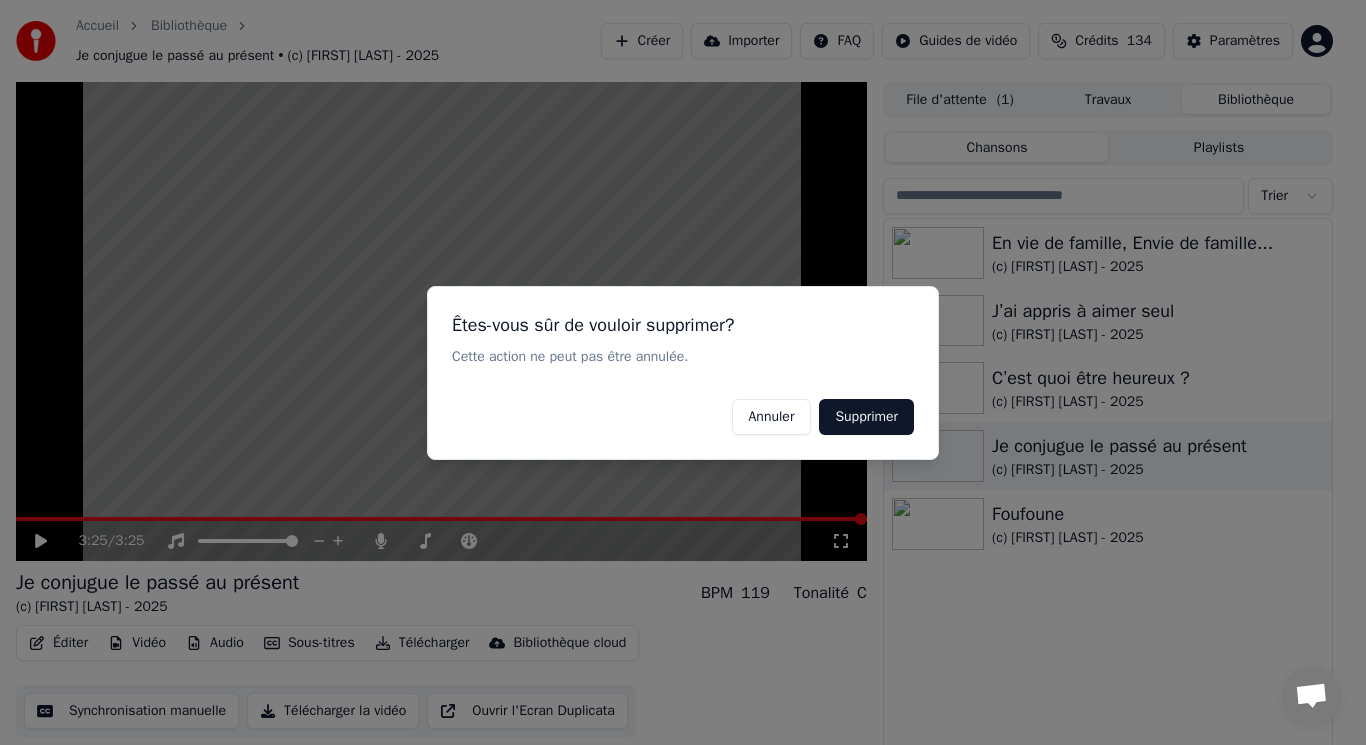 click on "Supprimer" at bounding box center (866, 416) 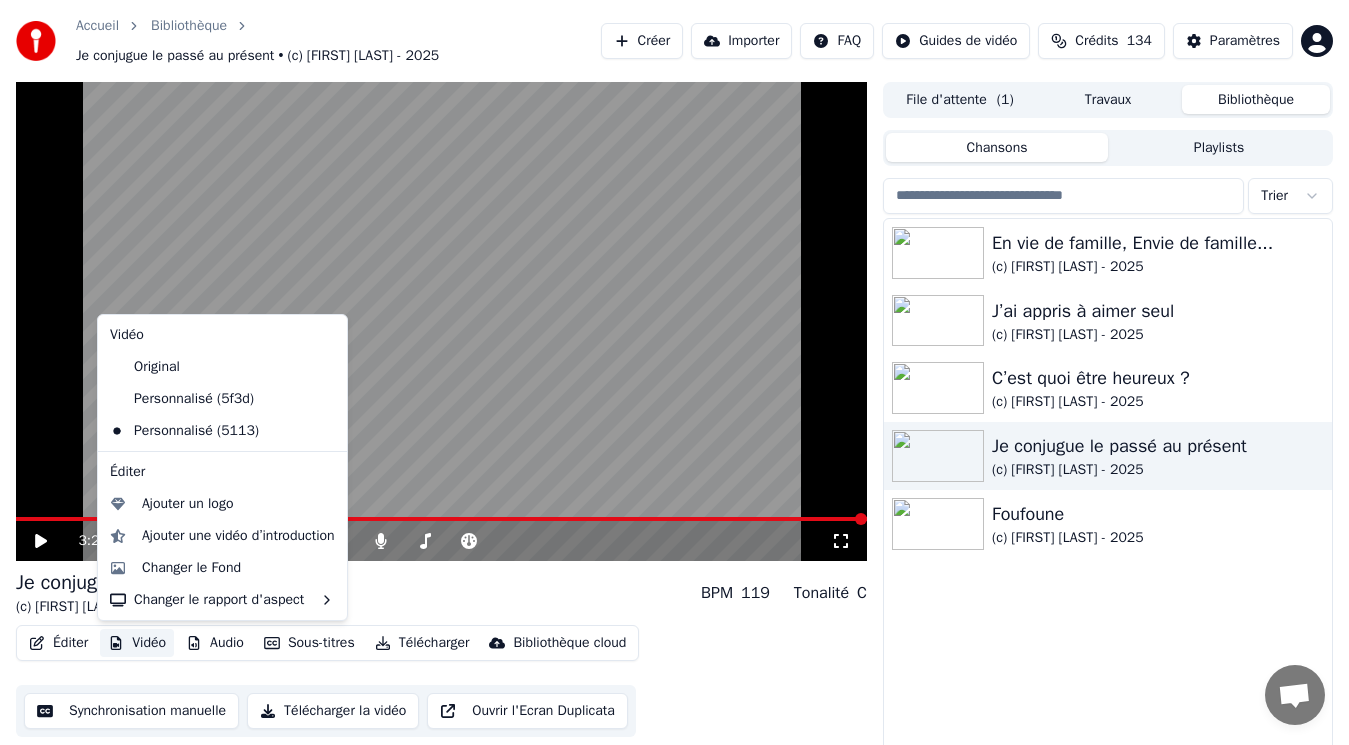 click on "Vidéo" at bounding box center (137, 643) 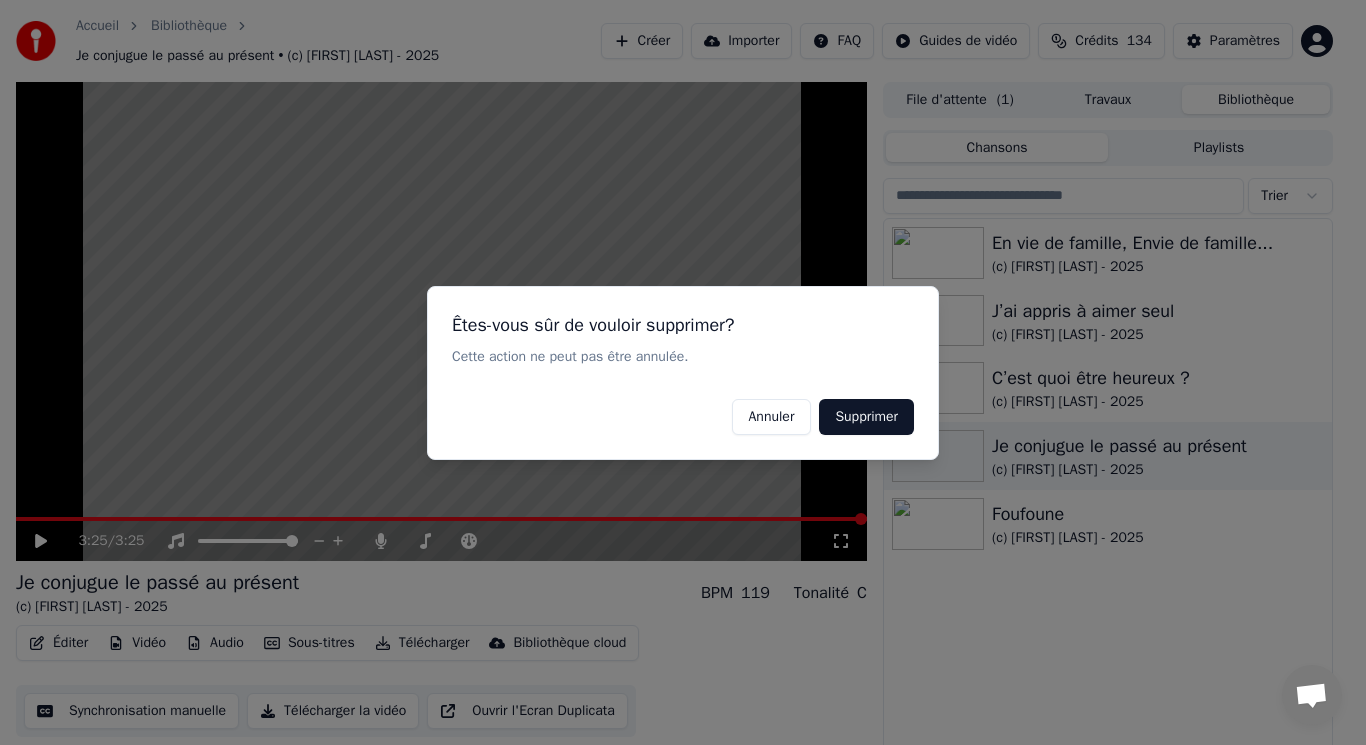 click on "Supprimer" at bounding box center (866, 416) 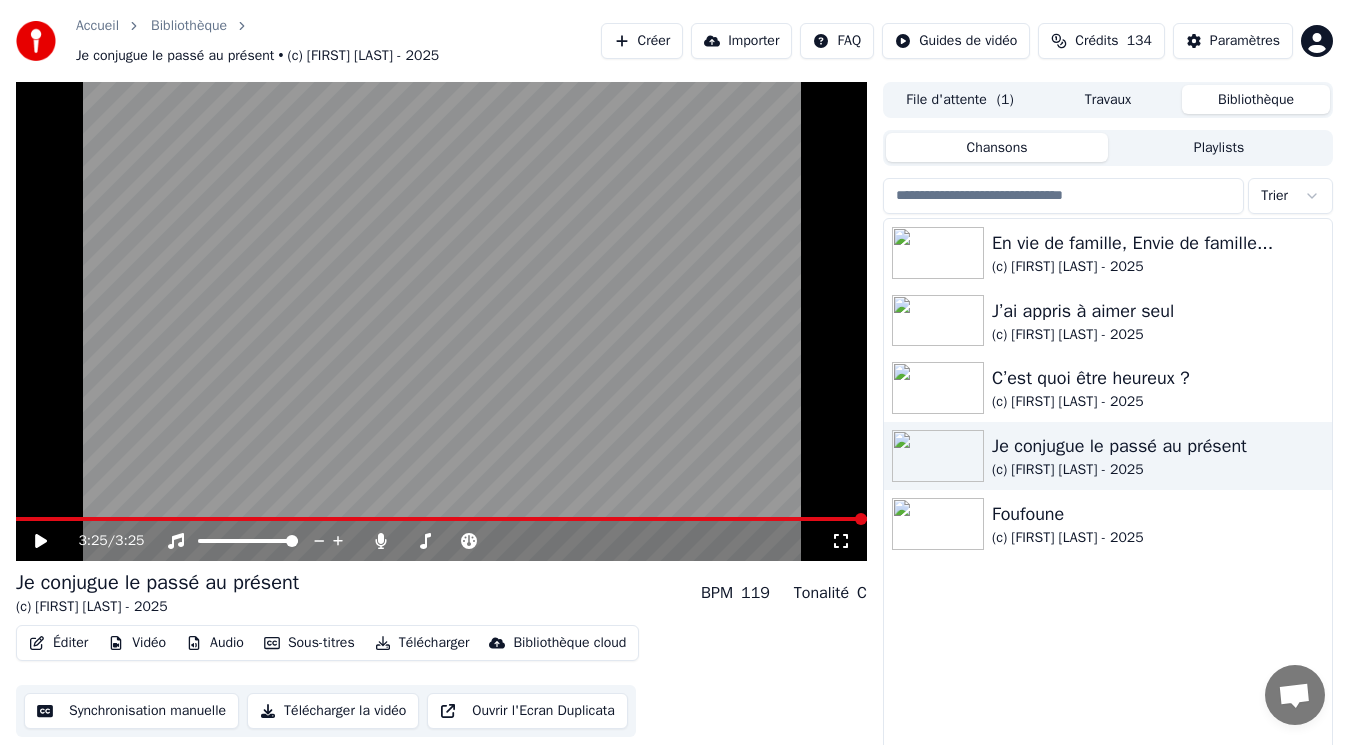 click on "Vidéo" at bounding box center [137, 643] 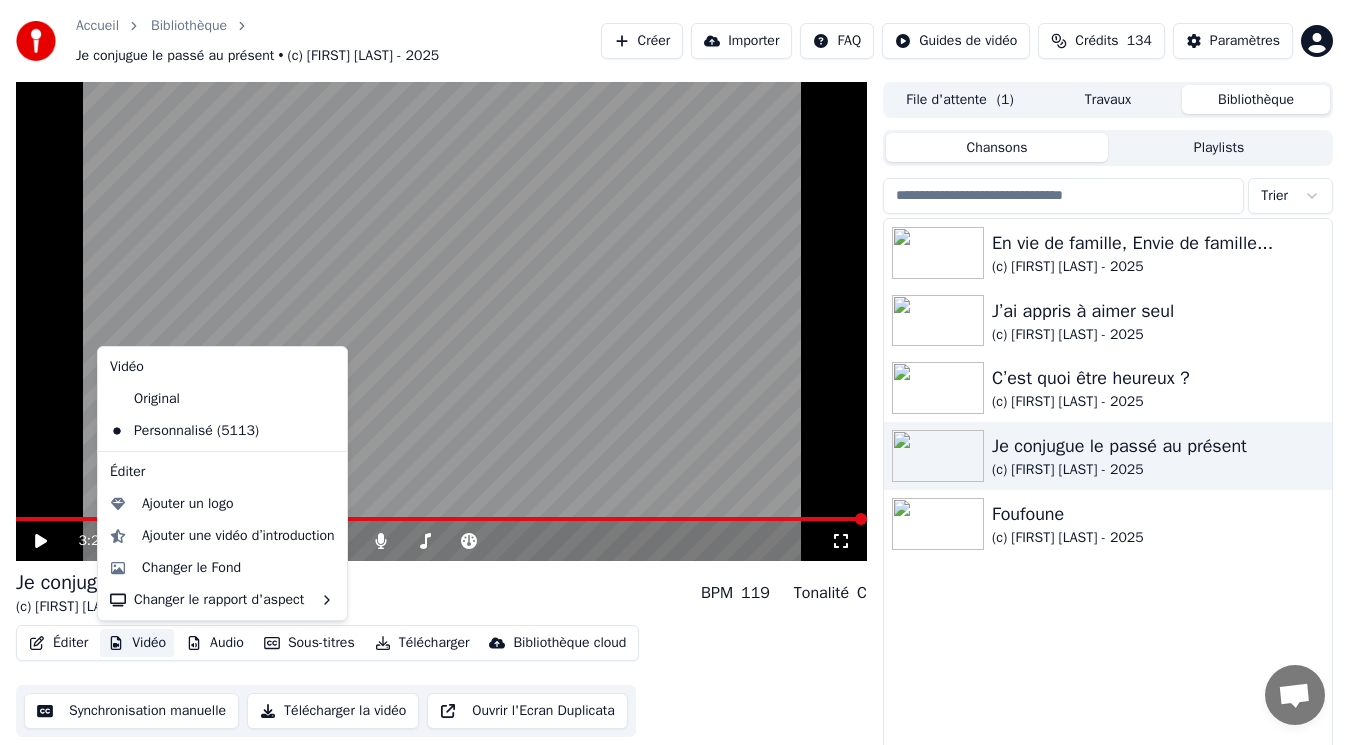 click 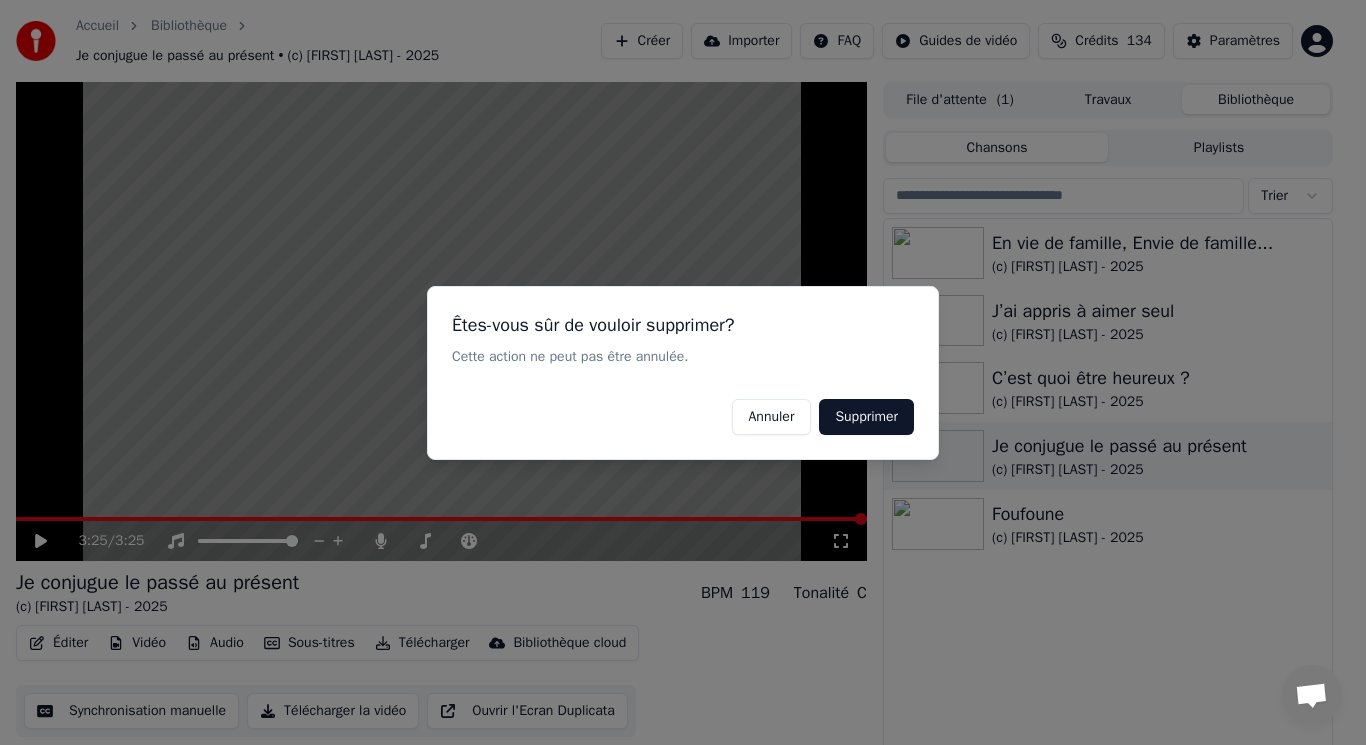 click on "Supprimer" at bounding box center (866, 416) 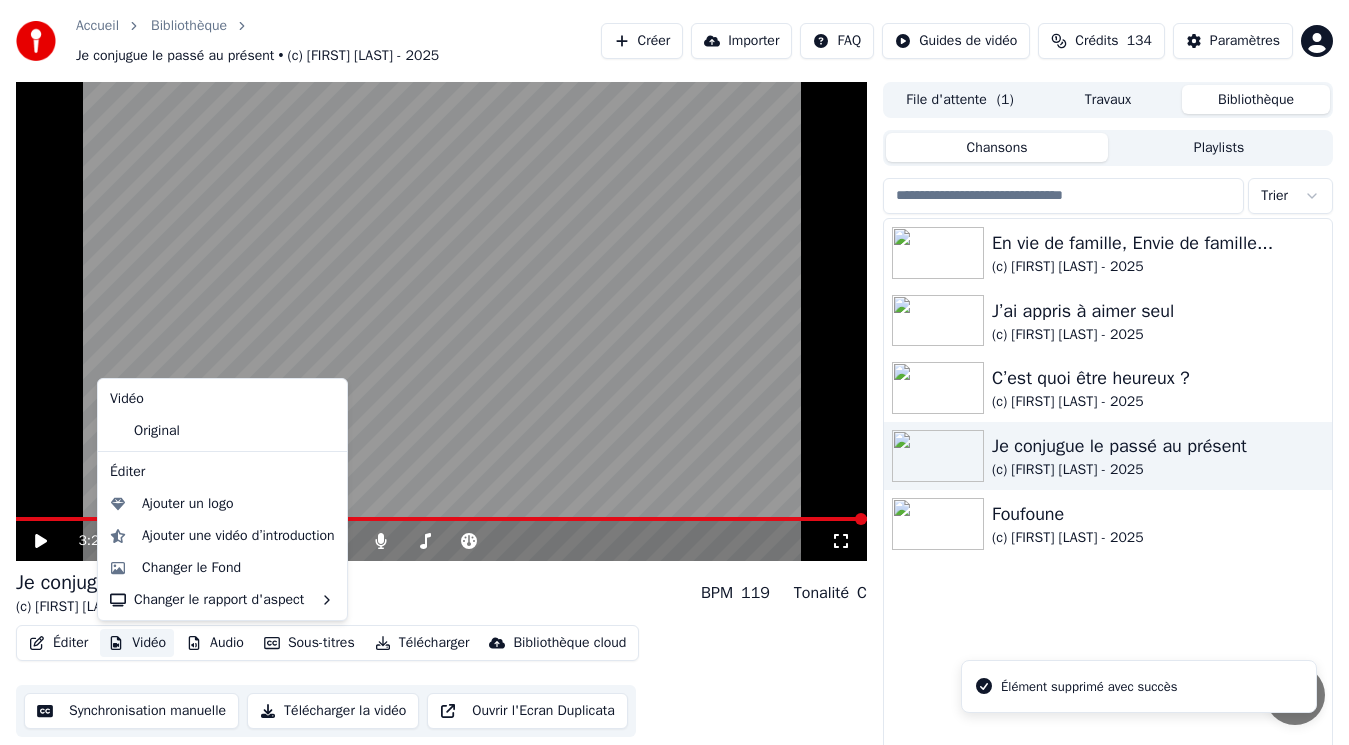 click on "Vidéo" at bounding box center [137, 643] 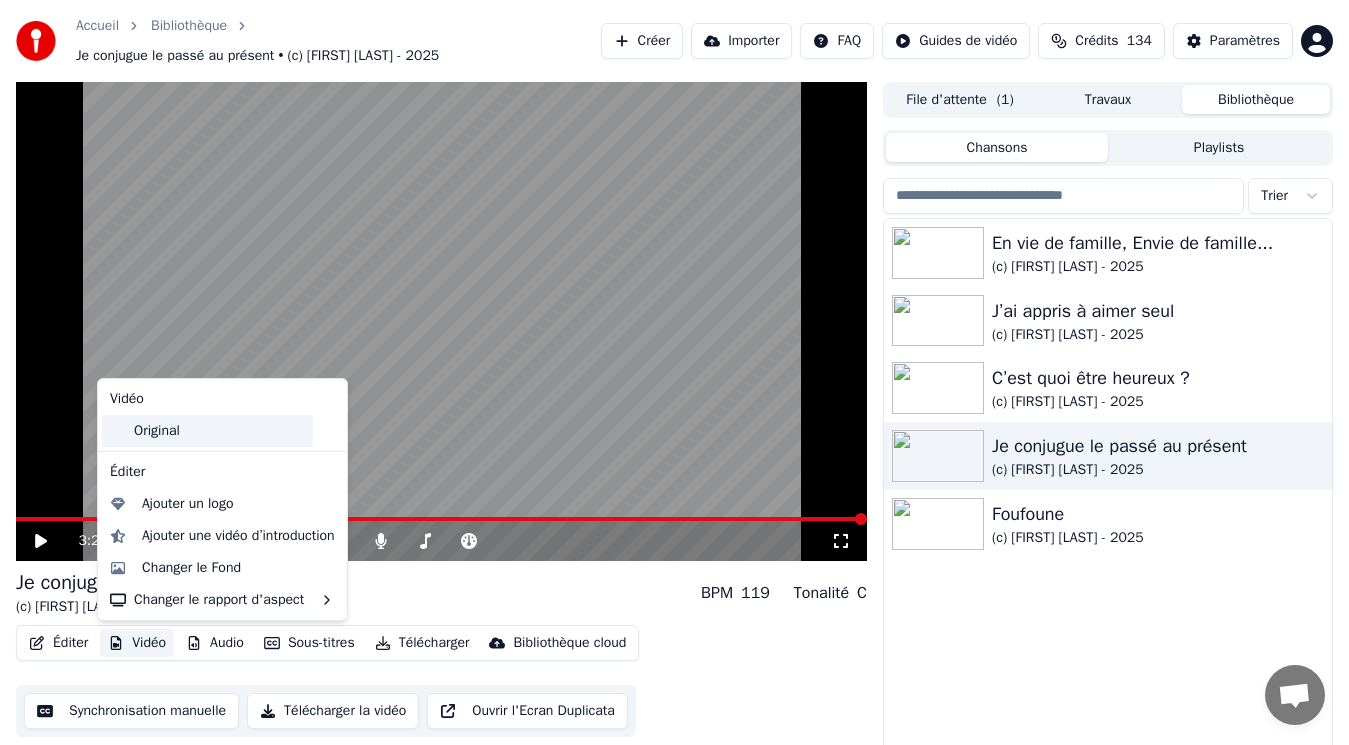 click on "Original" at bounding box center [207, 431] 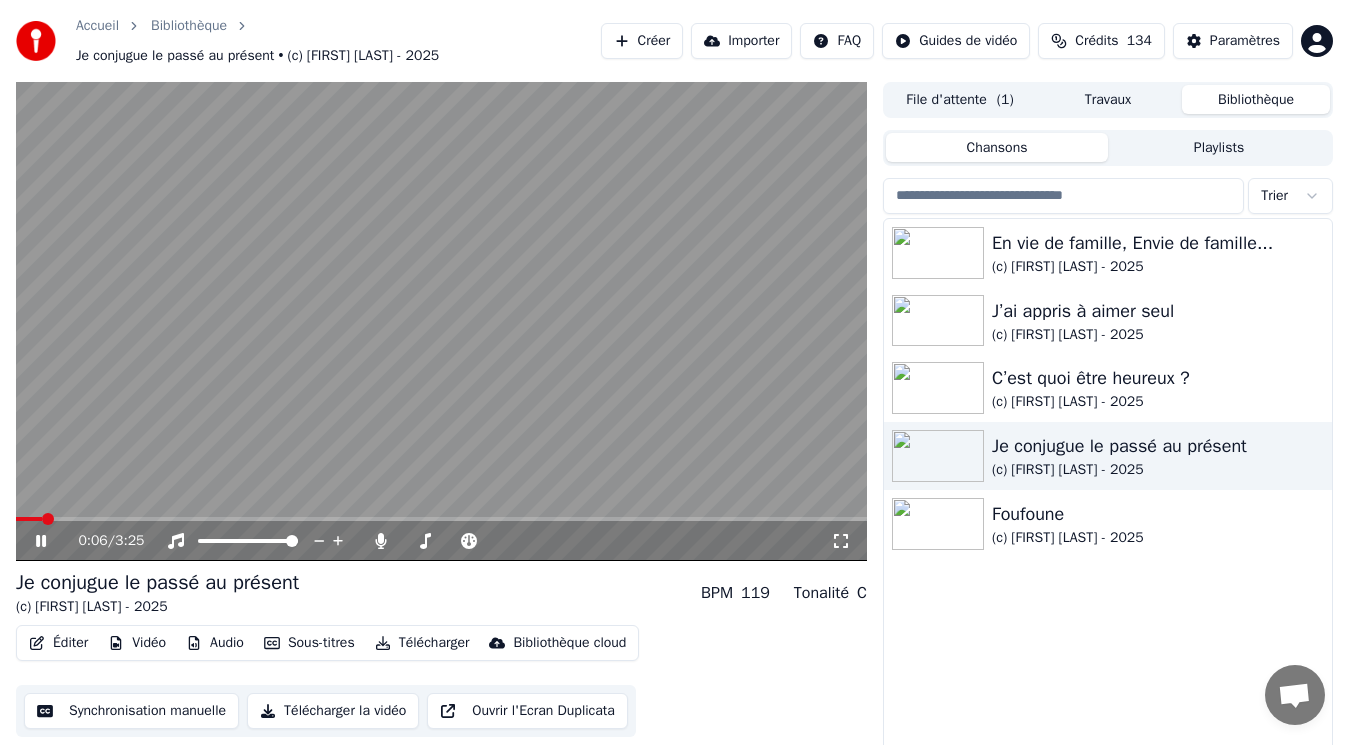 click 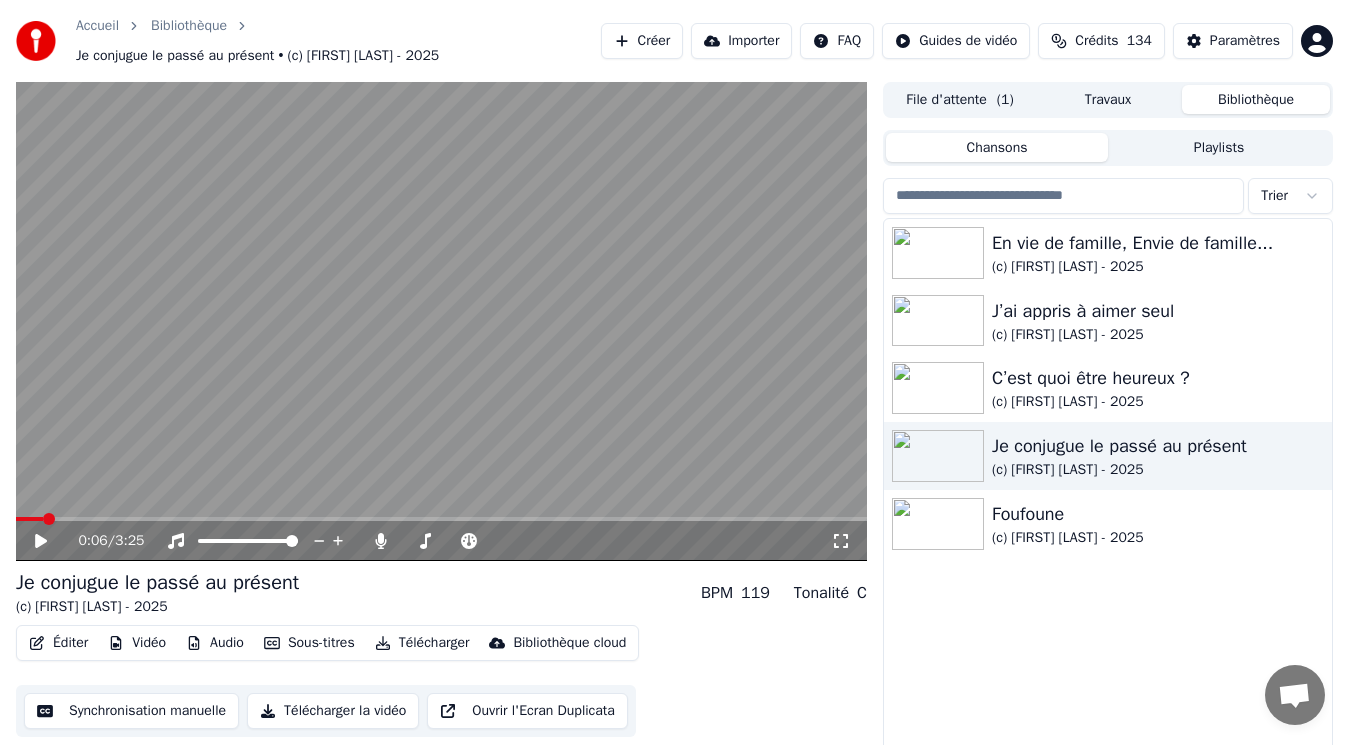 click on "Vidéo" at bounding box center [137, 643] 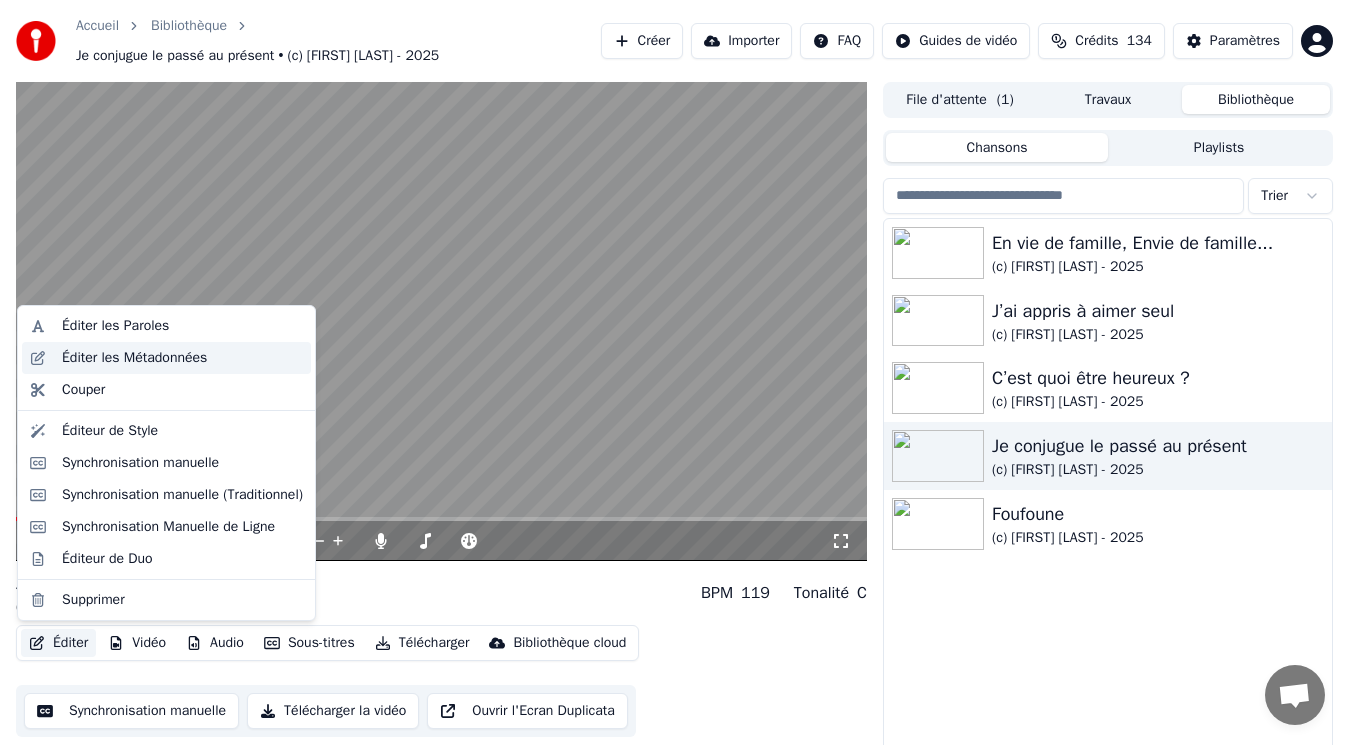 click on "Éditer les Métadonnées" at bounding box center [166, 358] 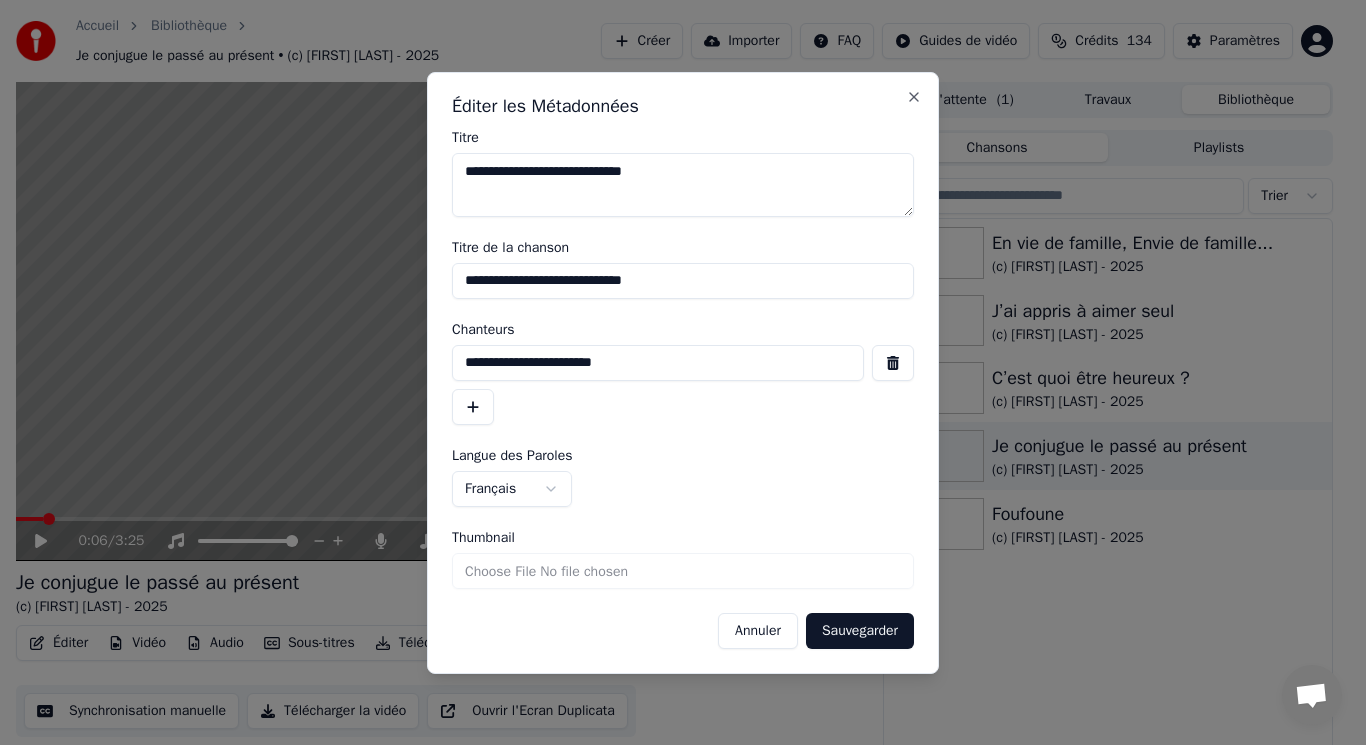 click on "Thumbnail" at bounding box center [683, 571] 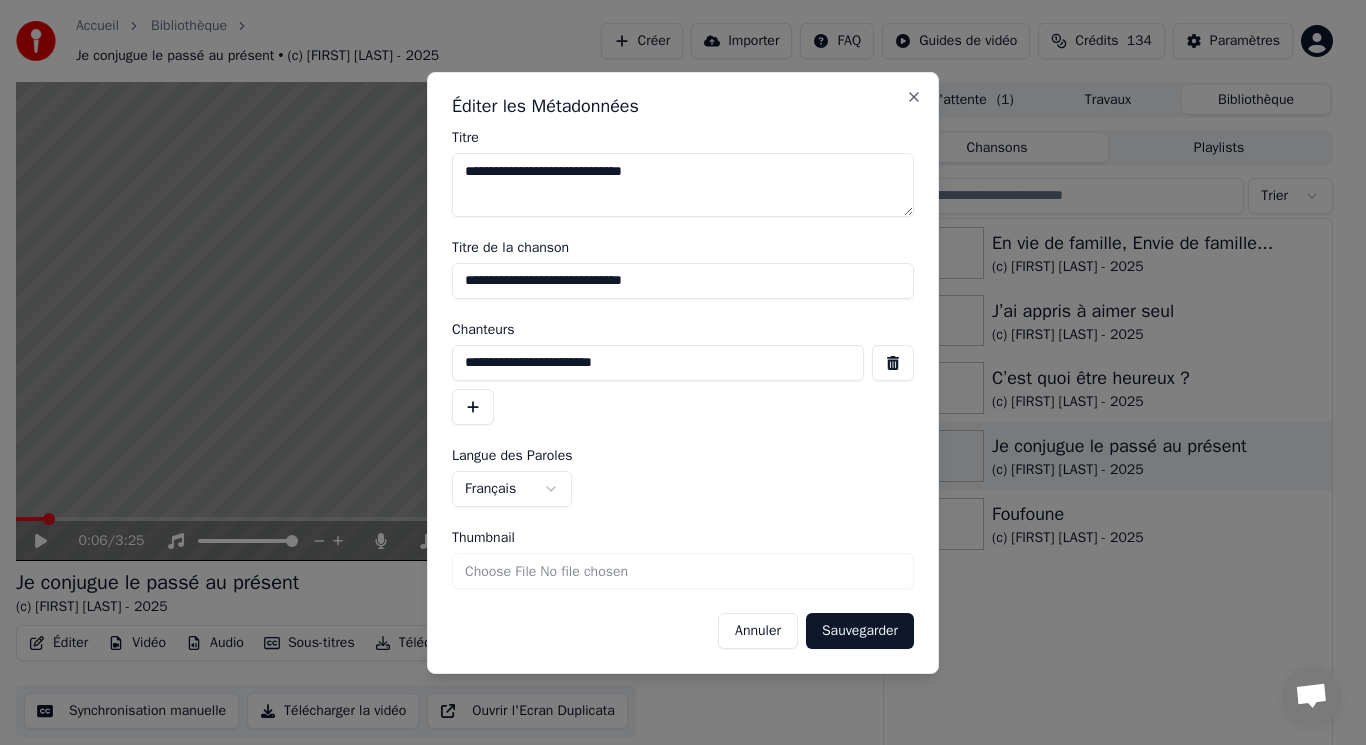 click on "Annuler Sauvegarder" at bounding box center (683, 631) 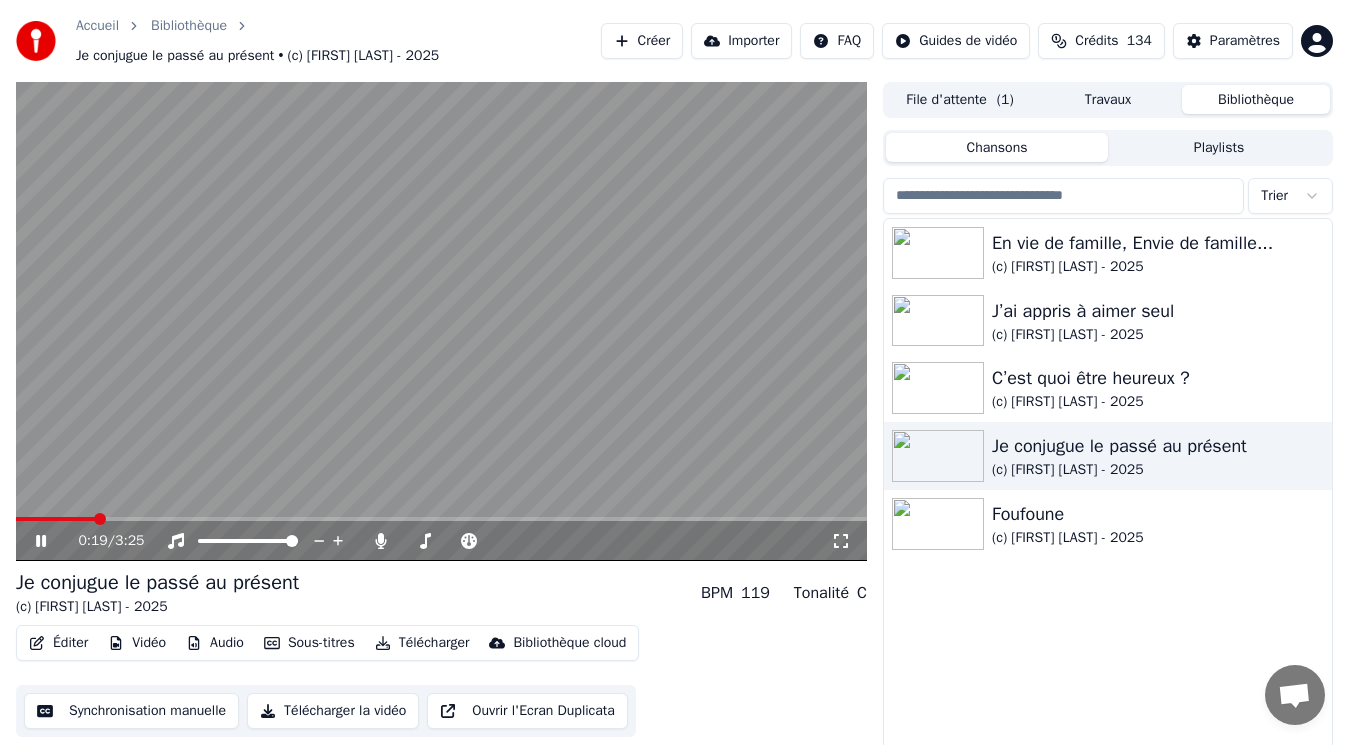click 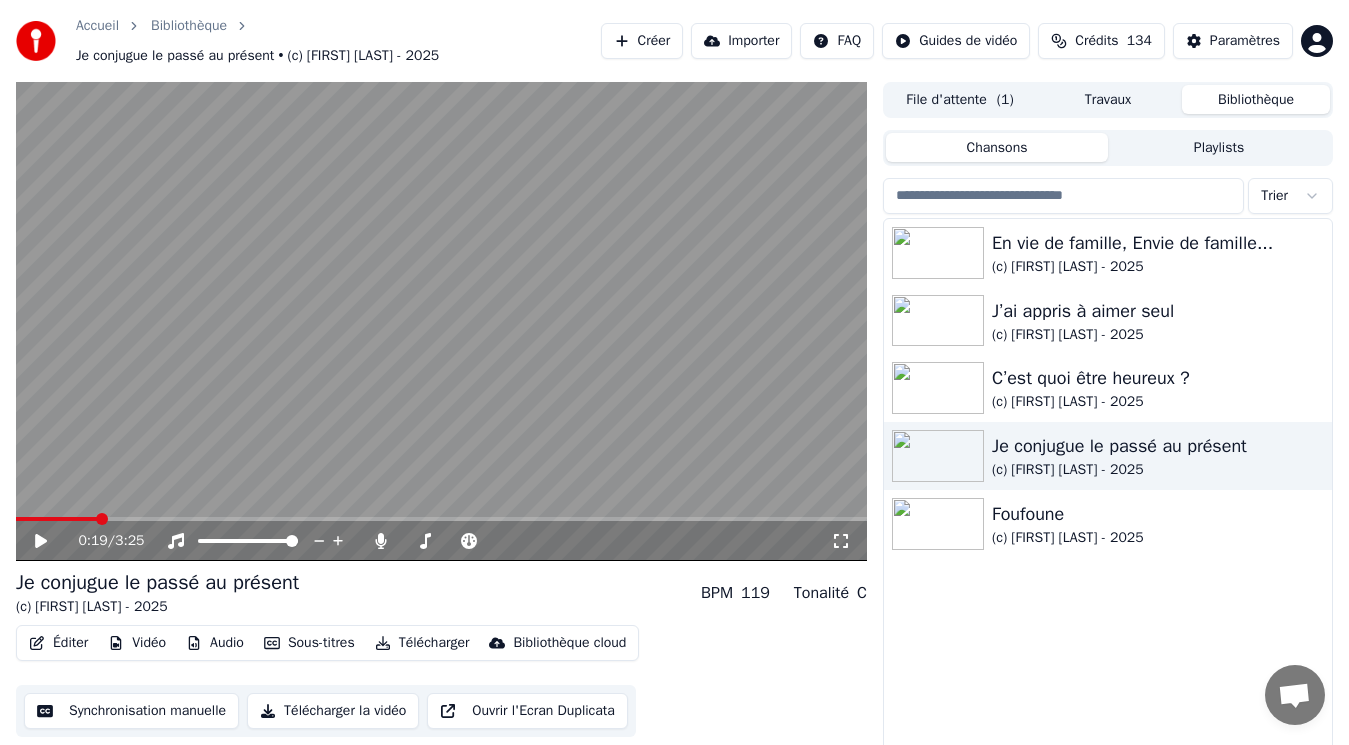 click on "Éditer" at bounding box center [58, 643] 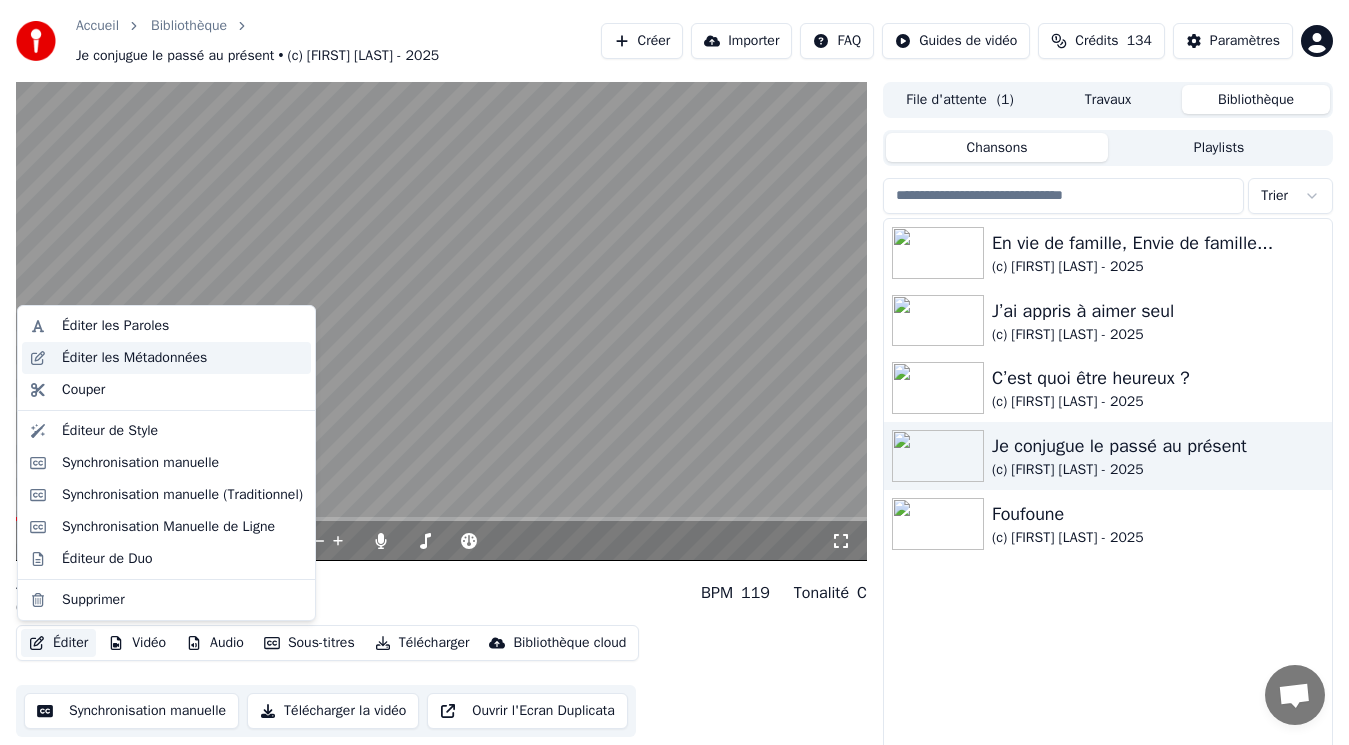 click on "Éditer les Métadonnées" at bounding box center [134, 358] 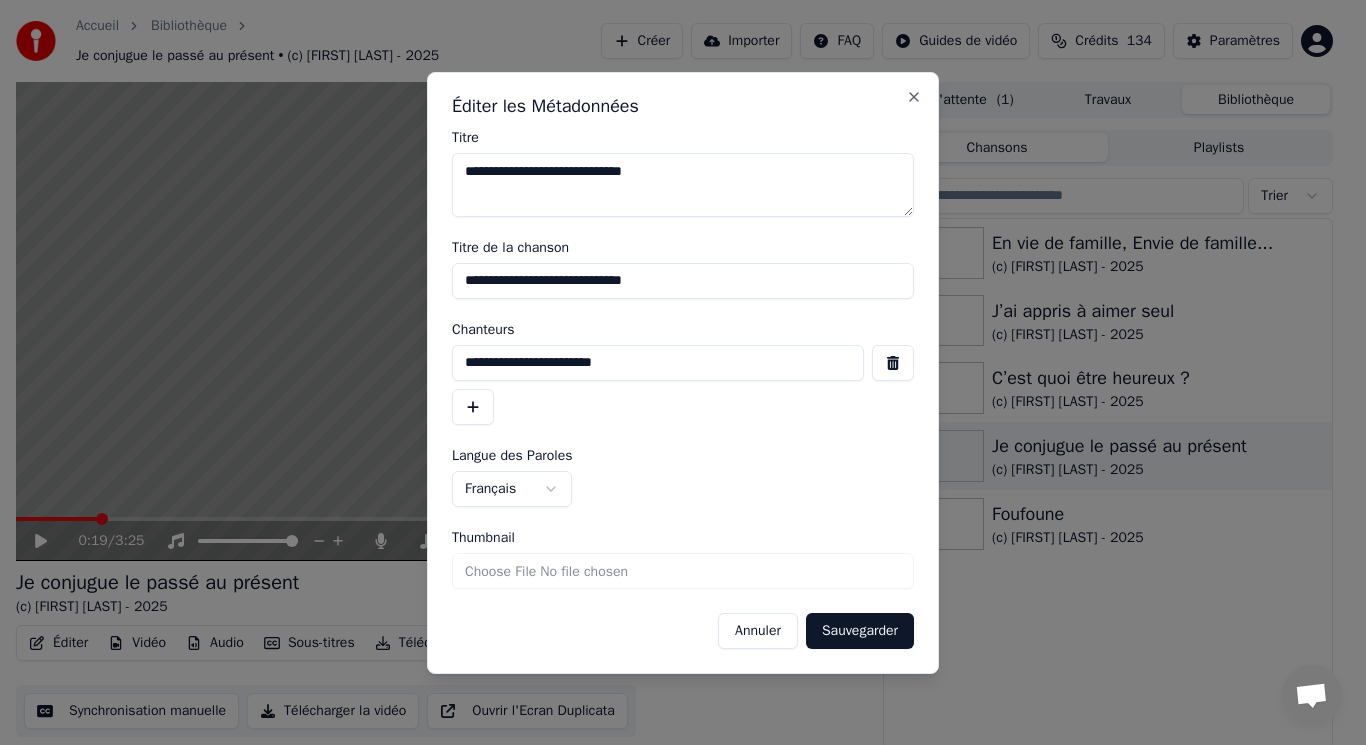 click on "Thumbnail" at bounding box center (683, 571) 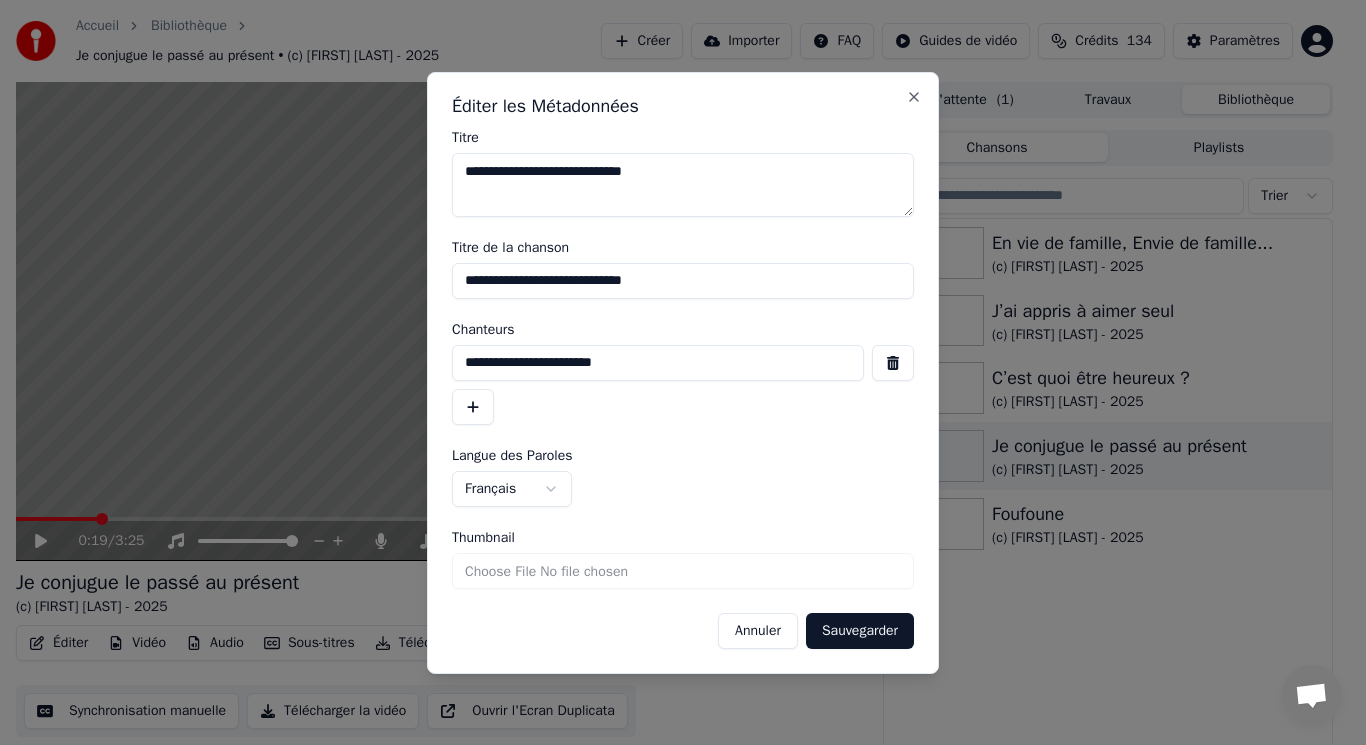 type on "**********" 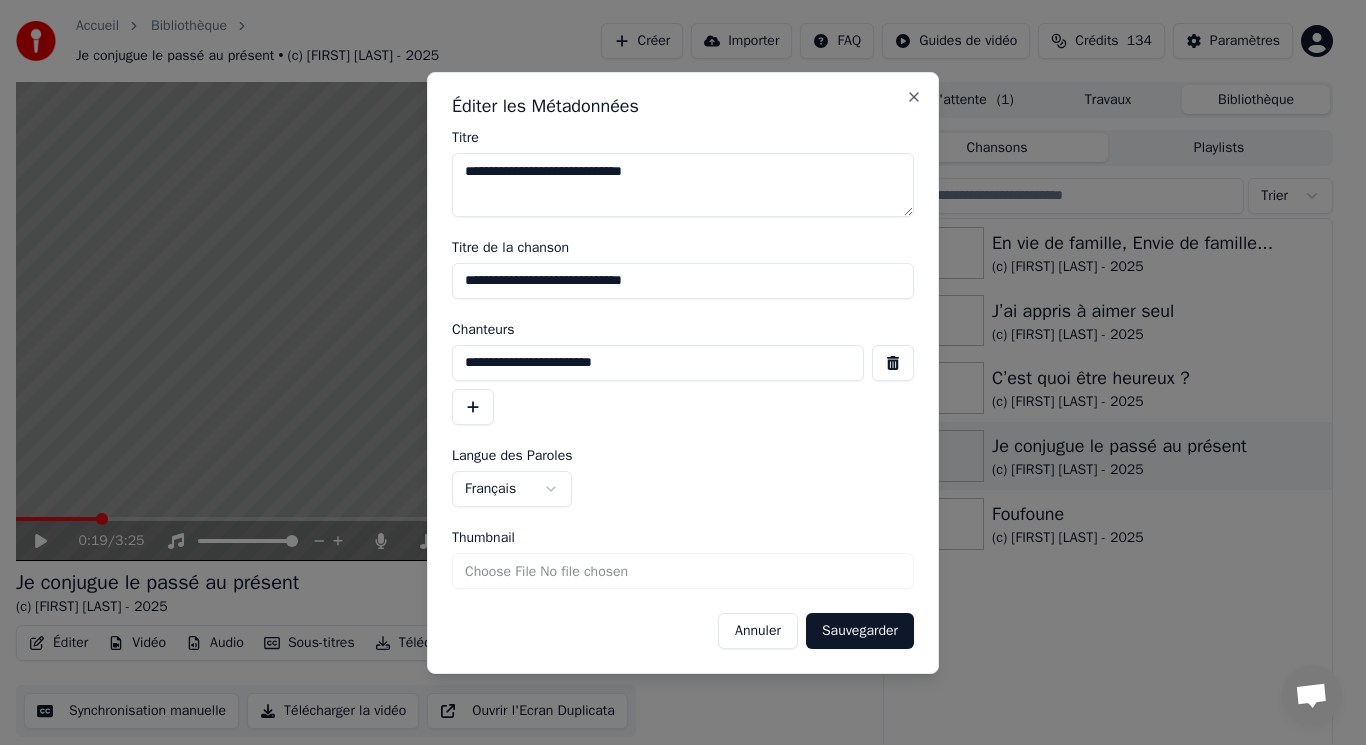 click on "Sauvegarder" at bounding box center (860, 631) 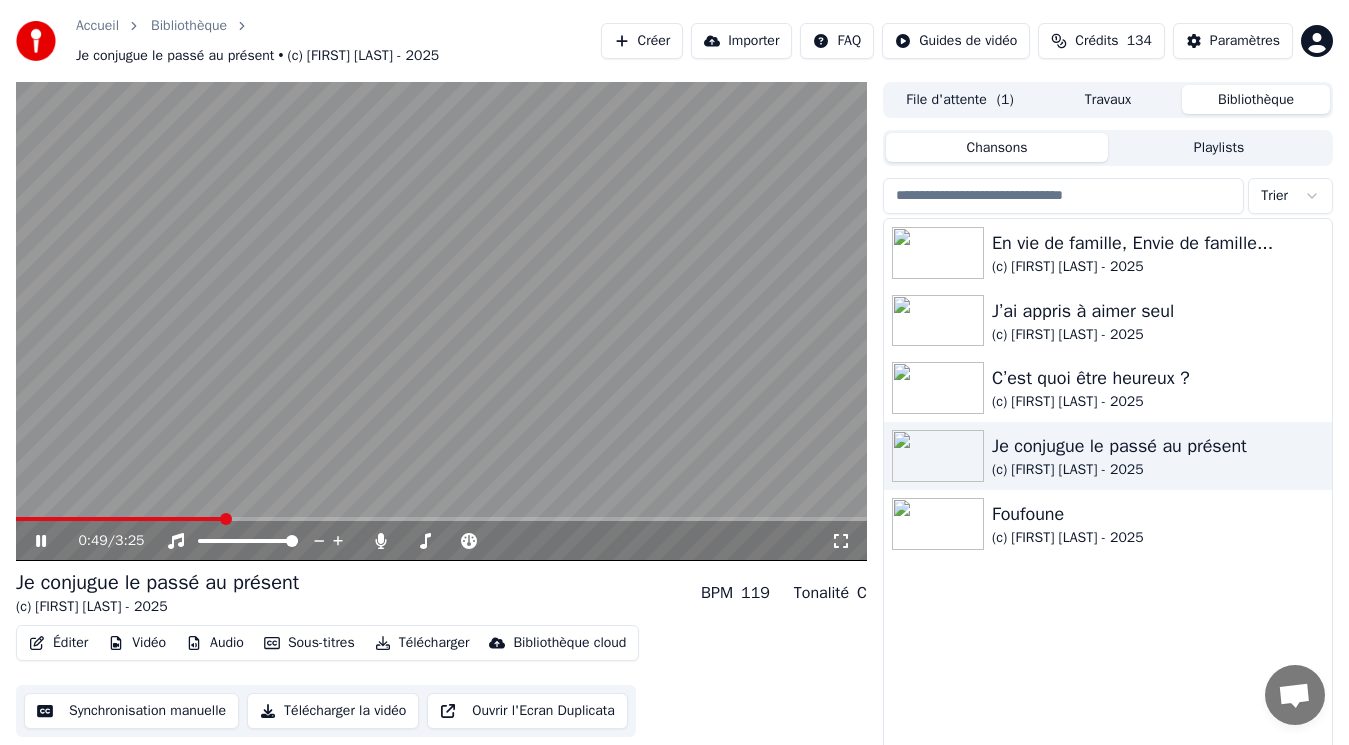 click on "Vidéo" at bounding box center (137, 643) 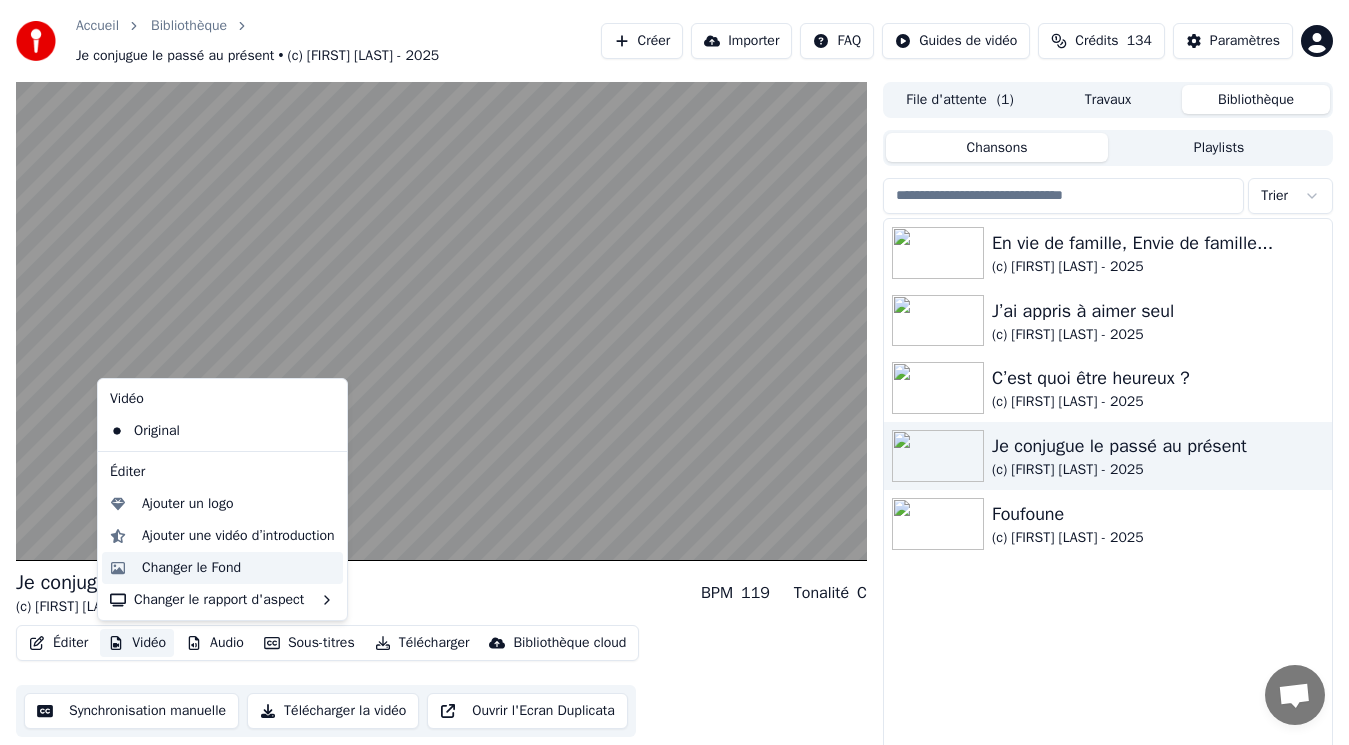 click on "Changer le Fond" at bounding box center (191, 568) 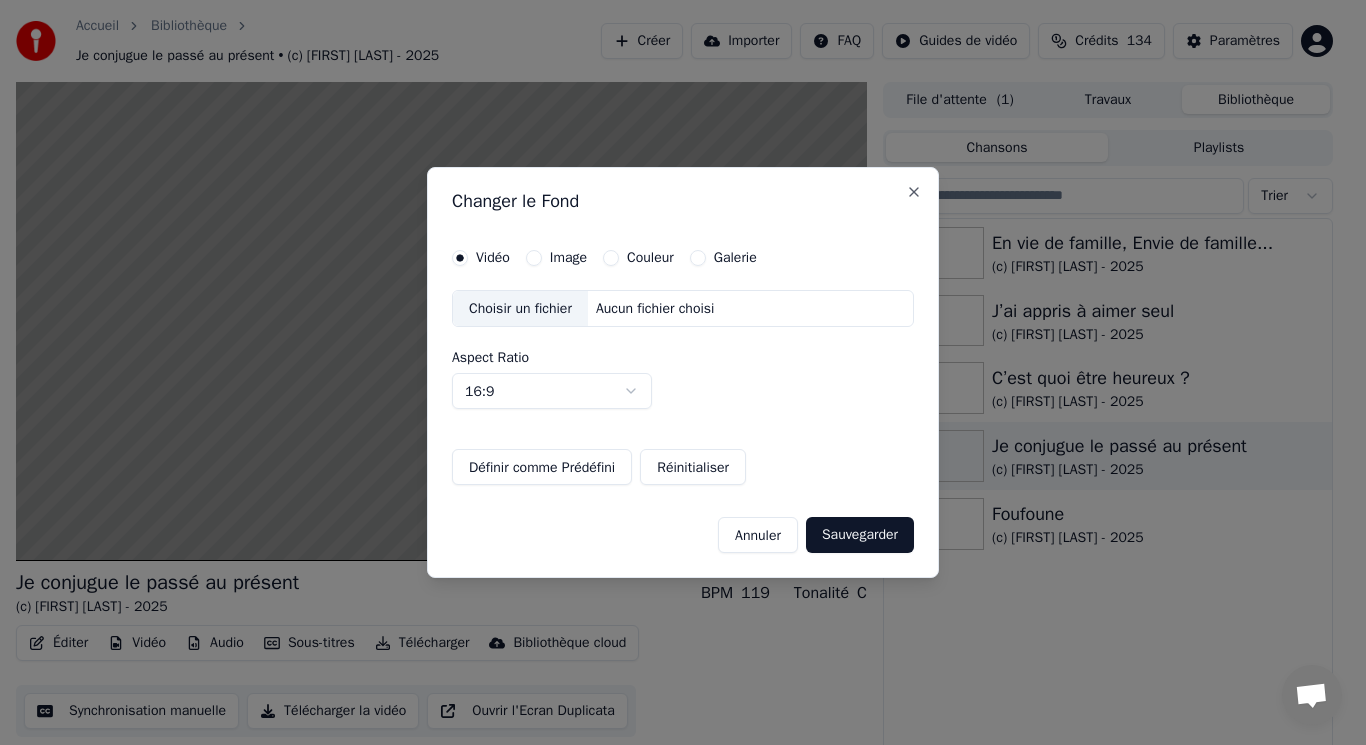 drag, startPoint x: 551, startPoint y: 317, endPoint x: 551, endPoint y: 334, distance: 17 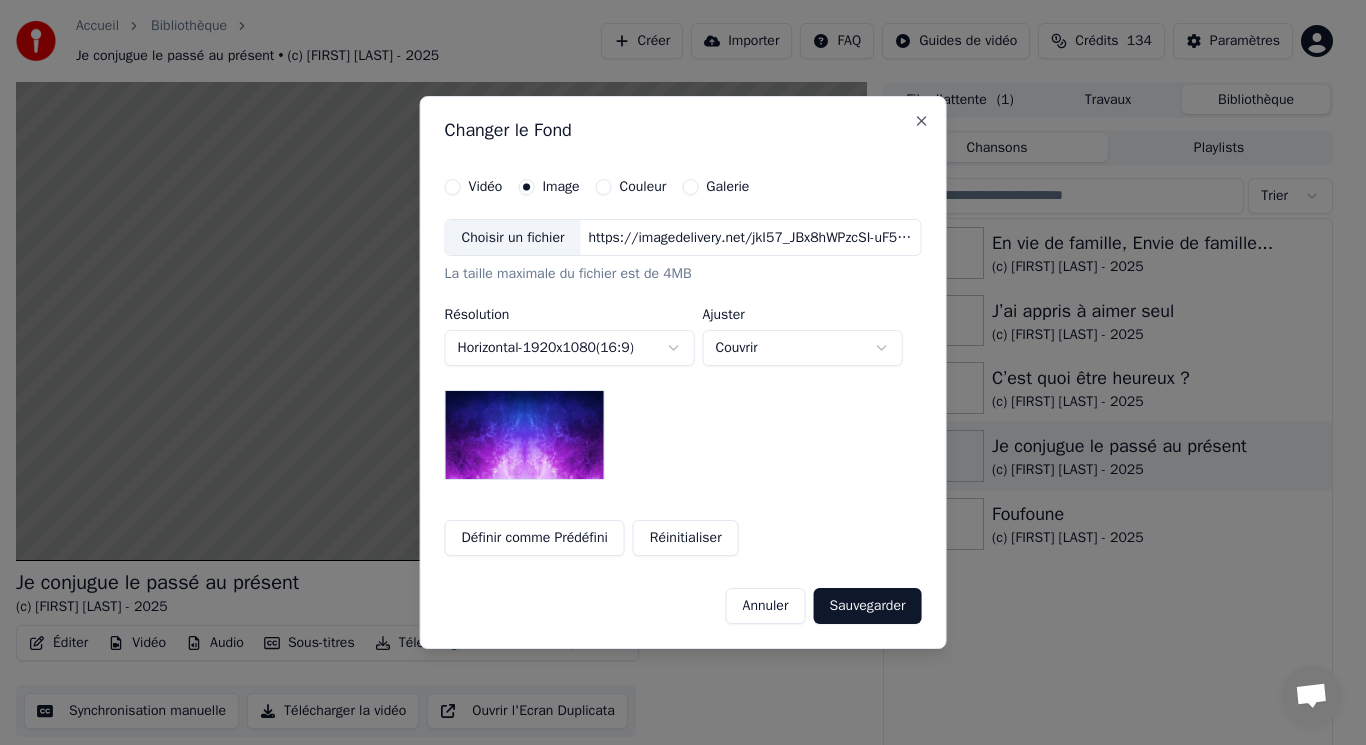 click on "Choisir un fichier" at bounding box center (513, 238) 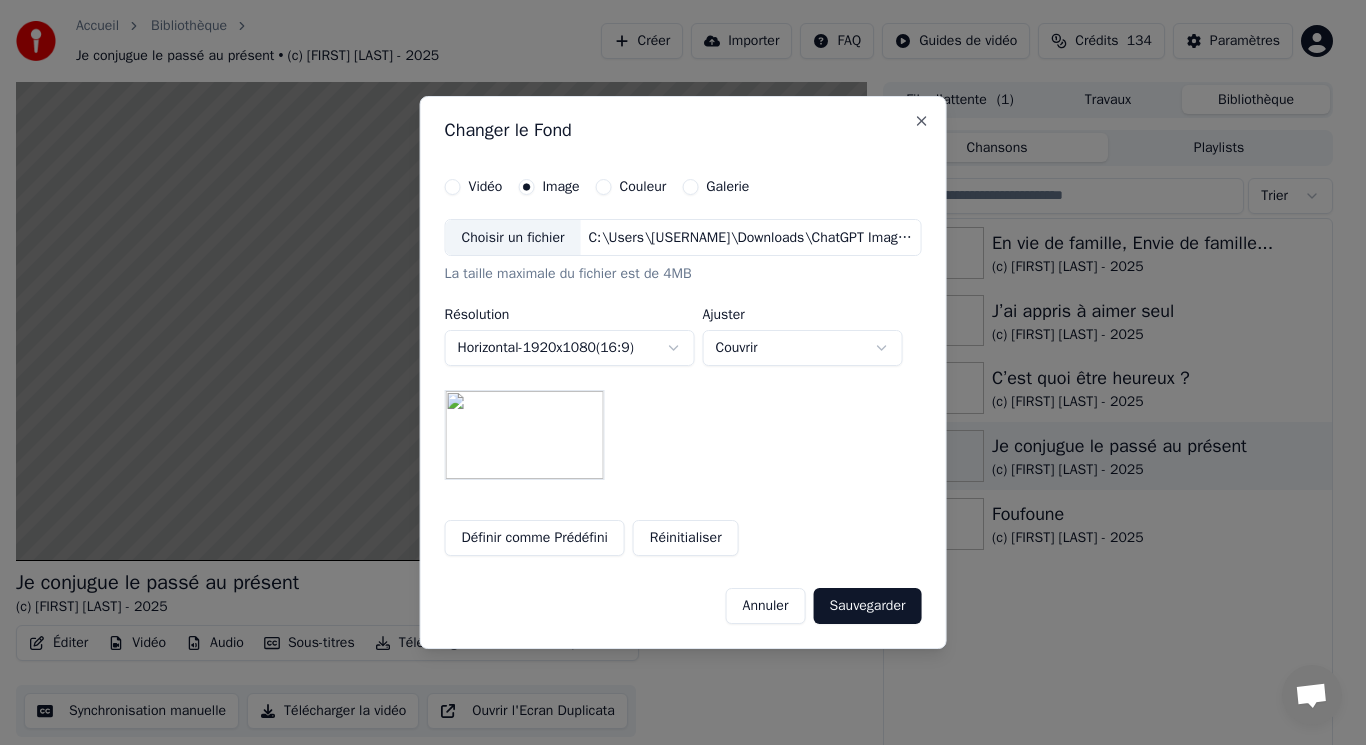 click on "Choisir un fichier" at bounding box center (513, 238) 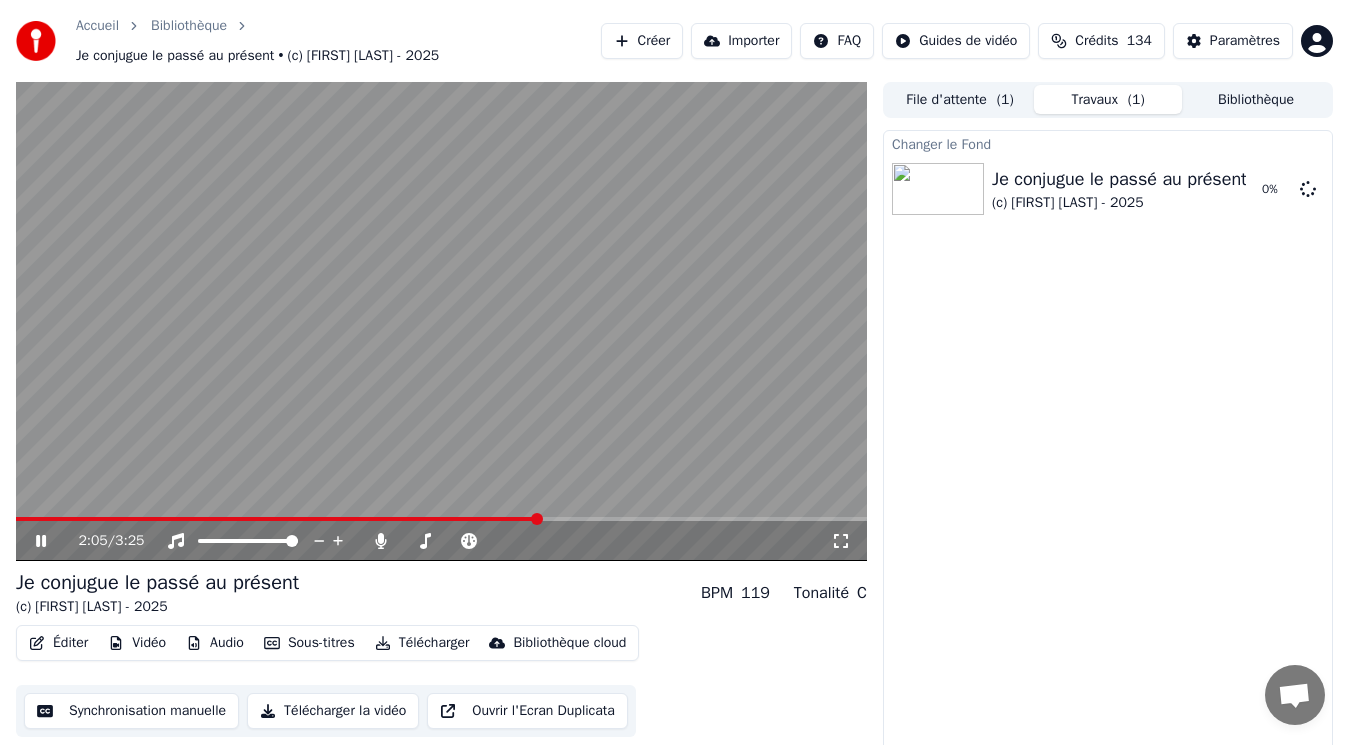 click 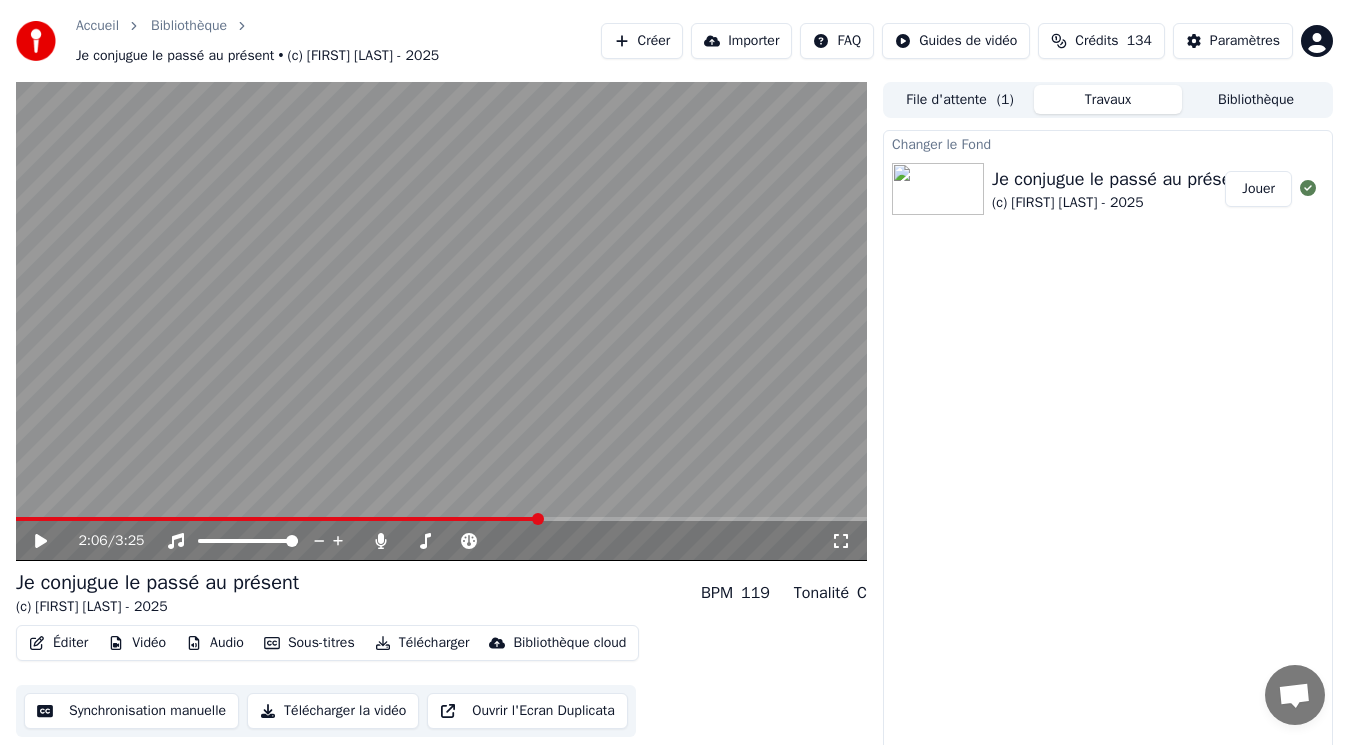 click on "Jouer" at bounding box center (1258, 189) 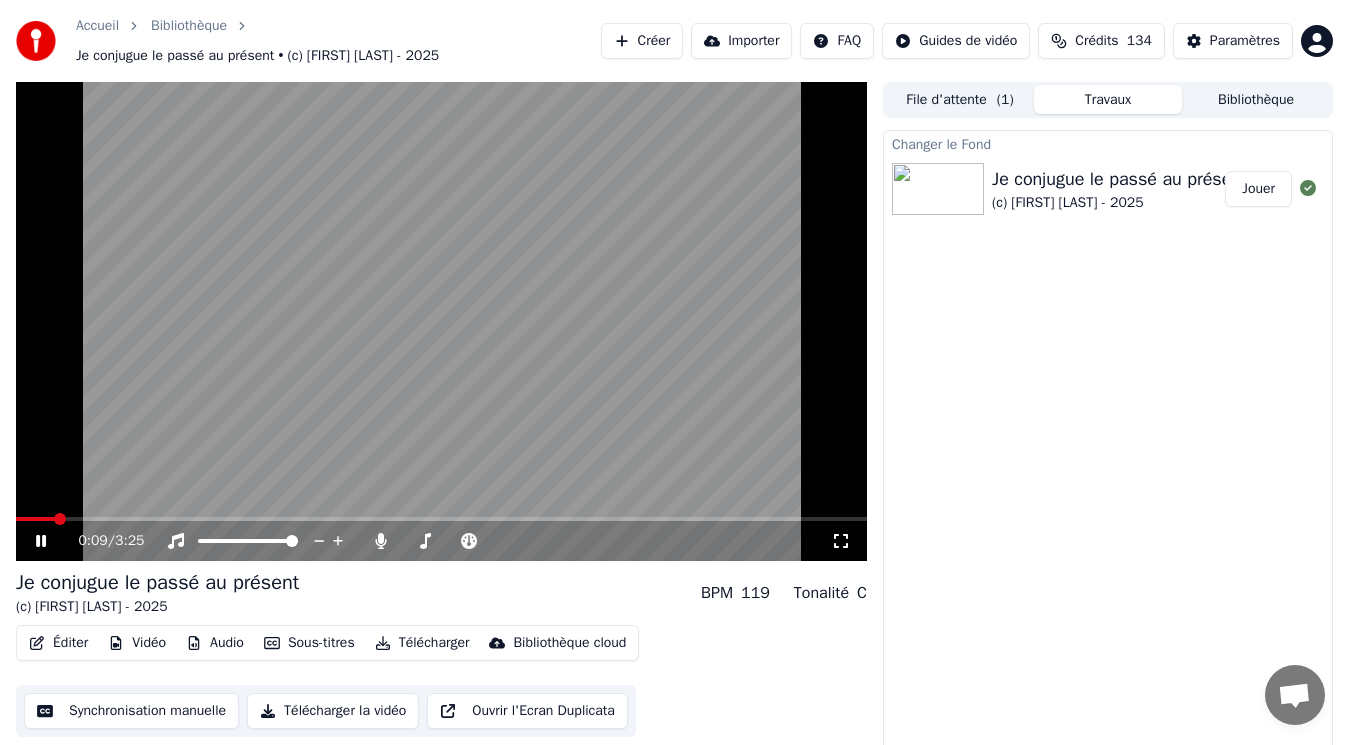 click 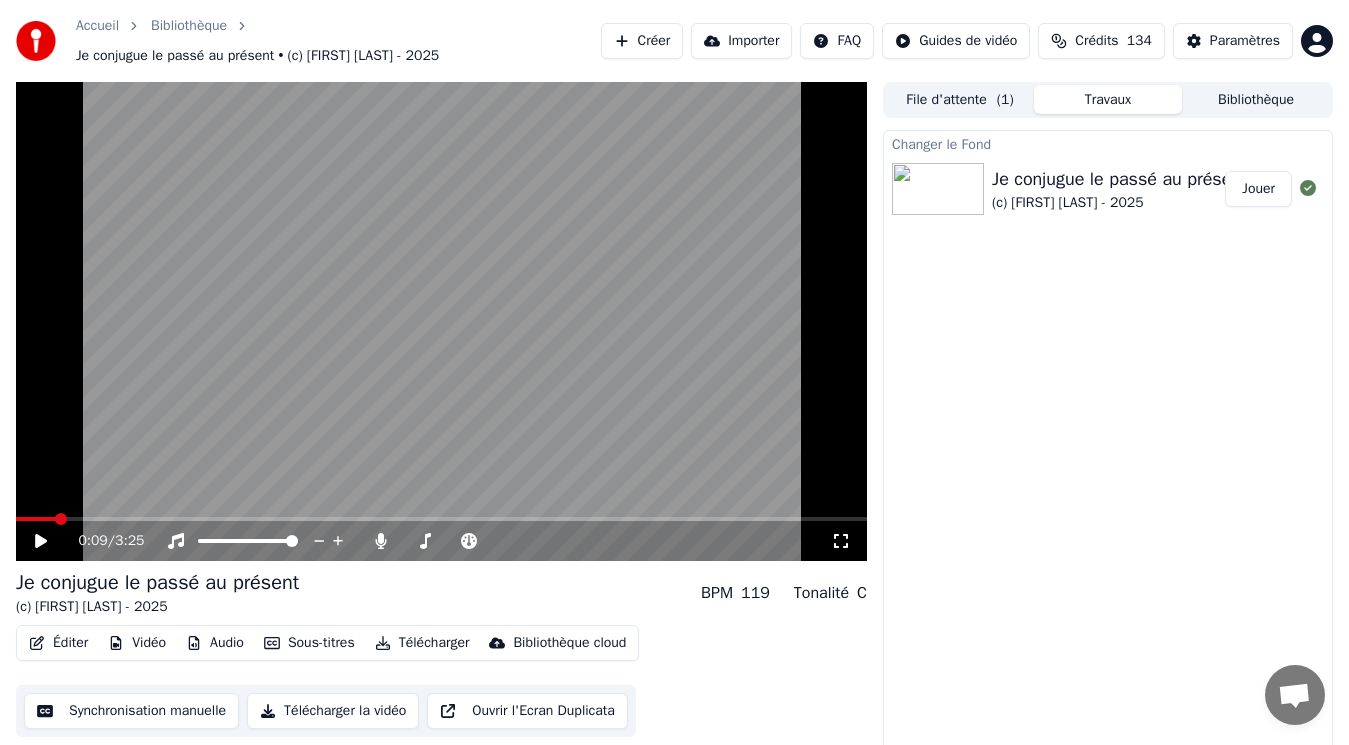 click on "Vidéo" at bounding box center (137, 643) 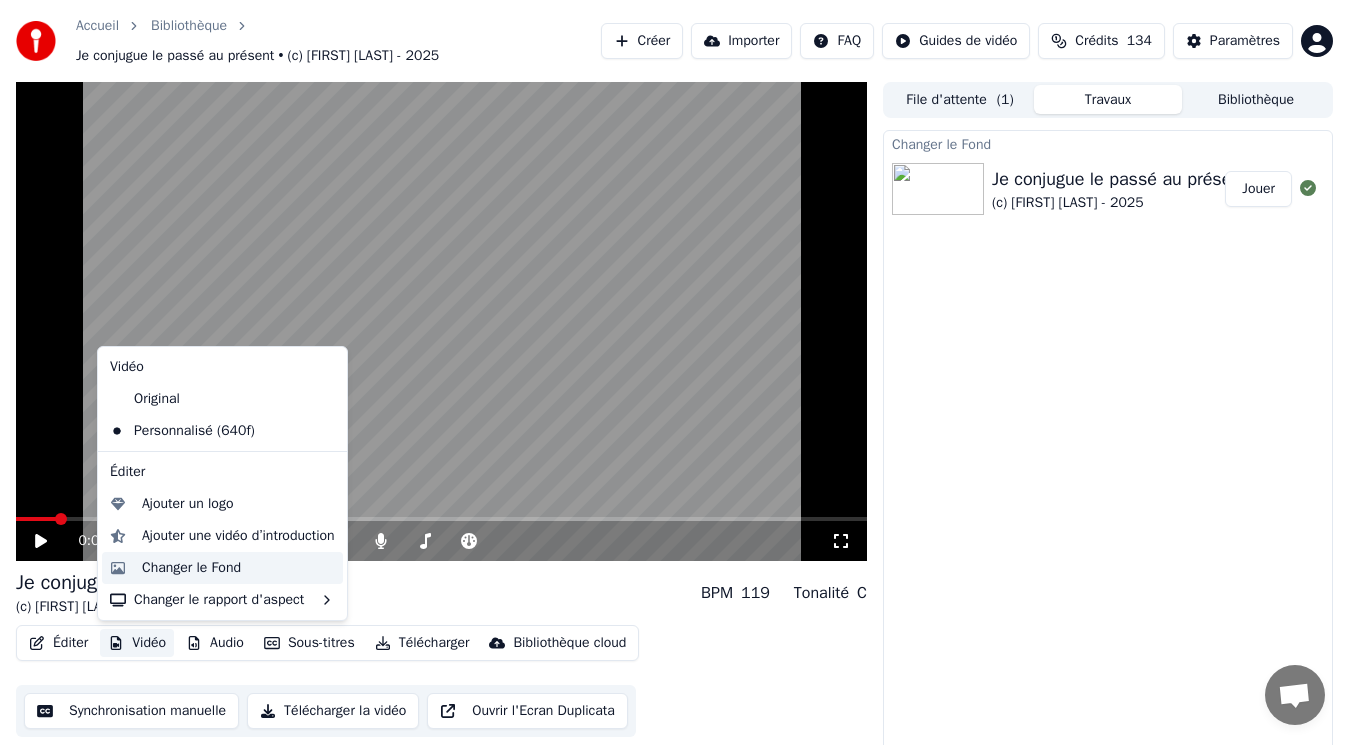 click on "Changer le Fond" at bounding box center [191, 568] 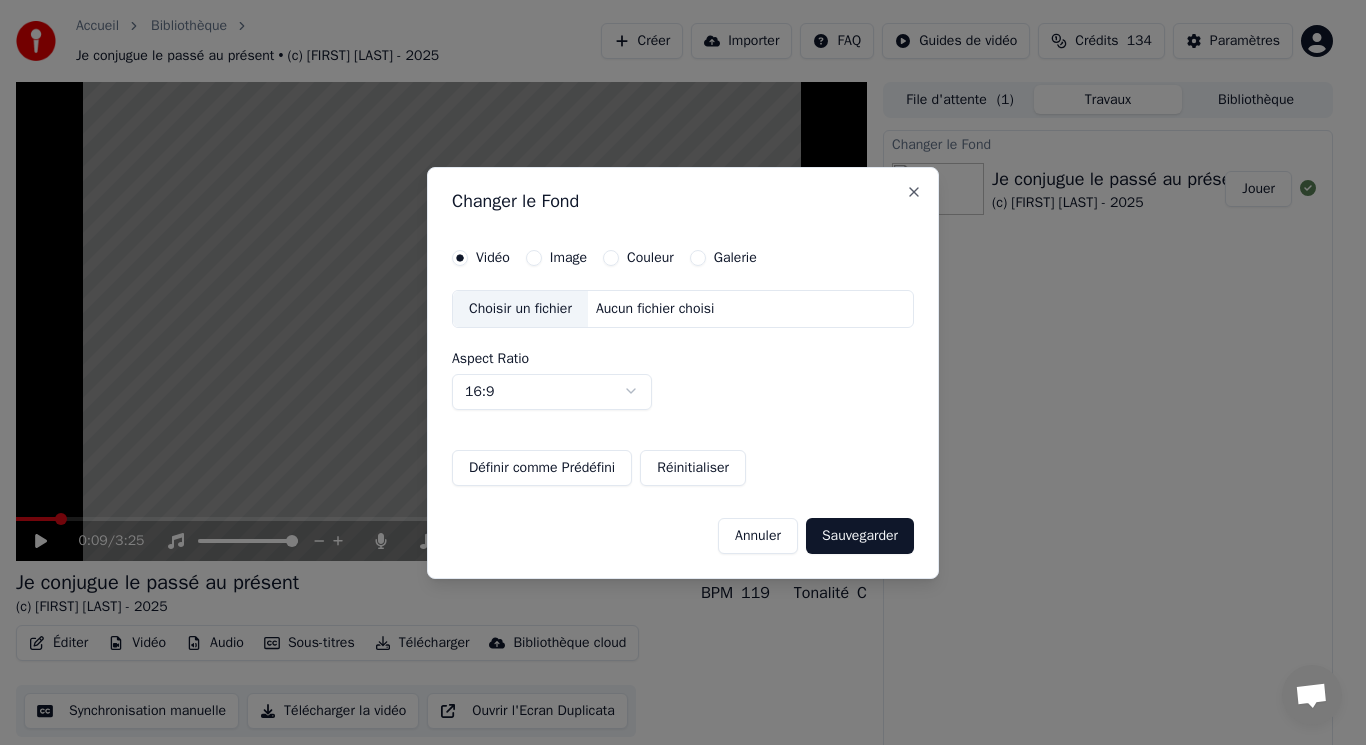 click on "Image" at bounding box center [534, 258] 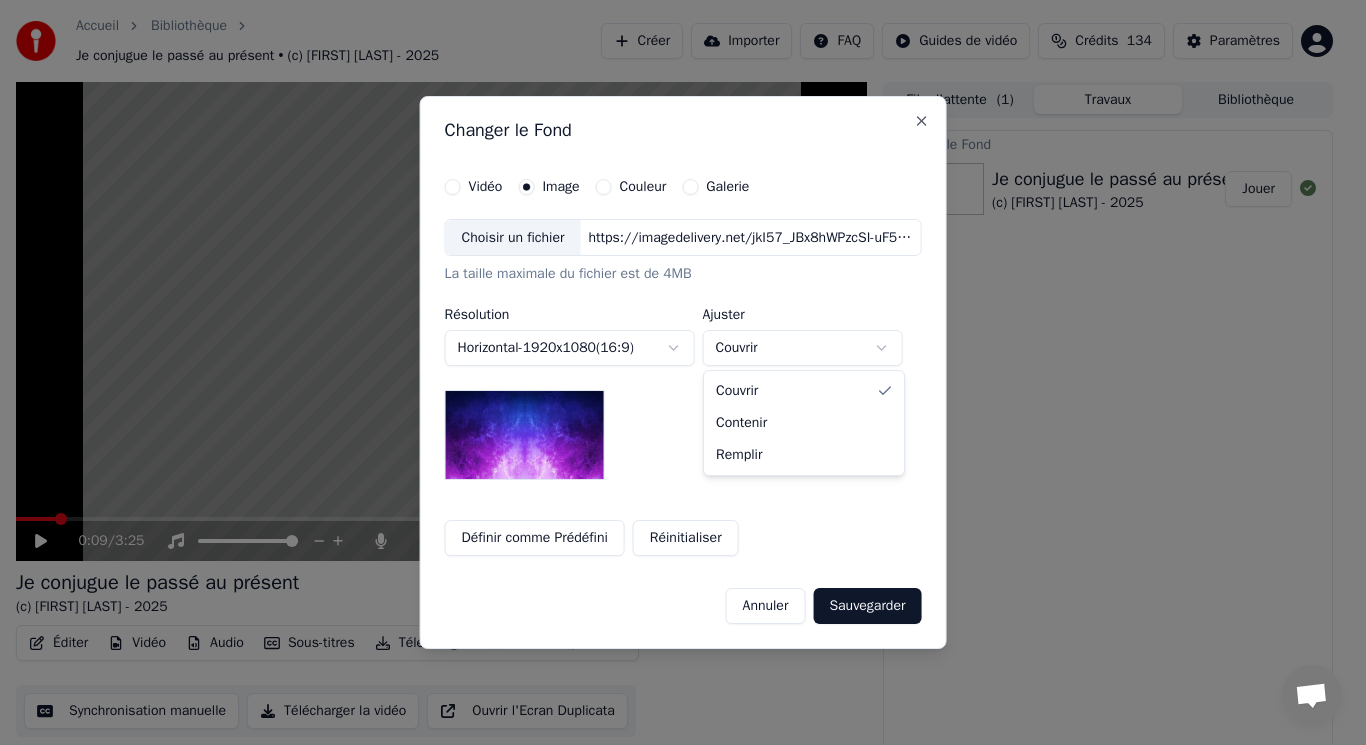 click on "**********" at bounding box center [674, 372] 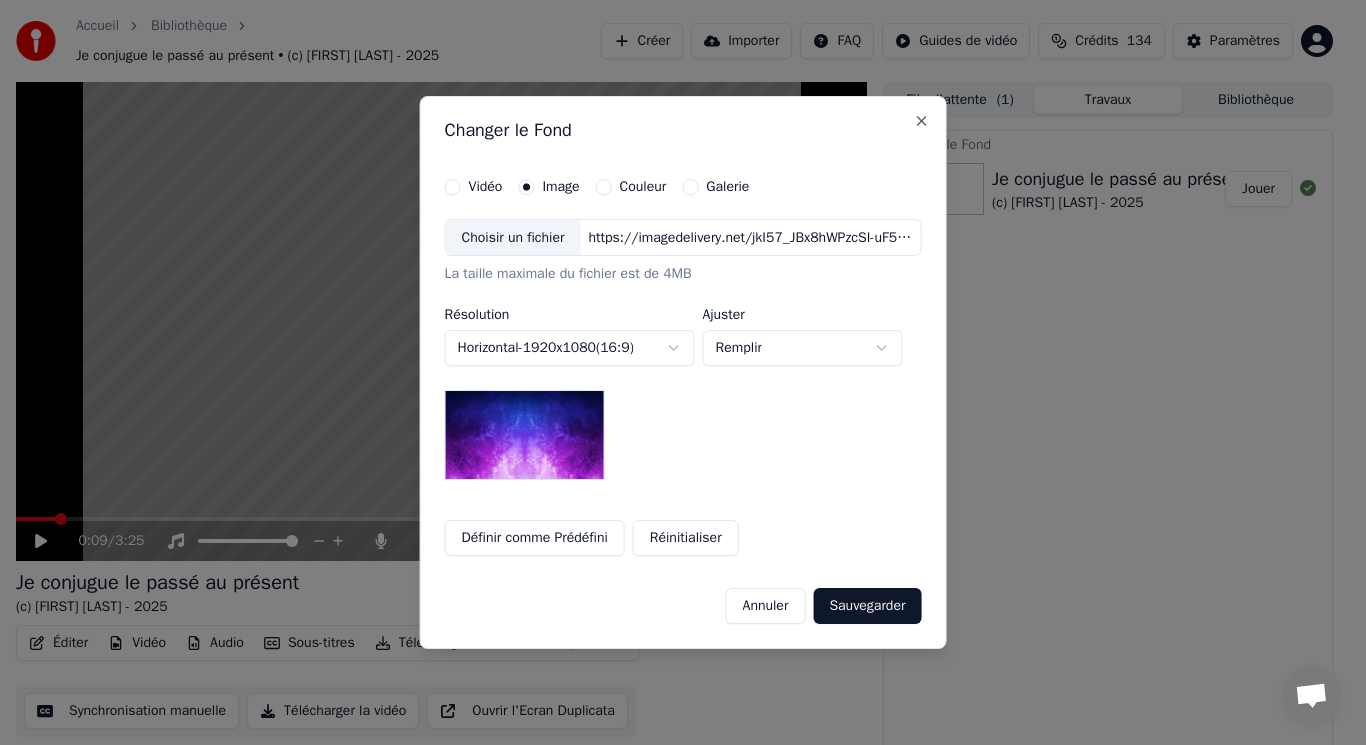 click on "Choisir un fichier" at bounding box center (513, 238) 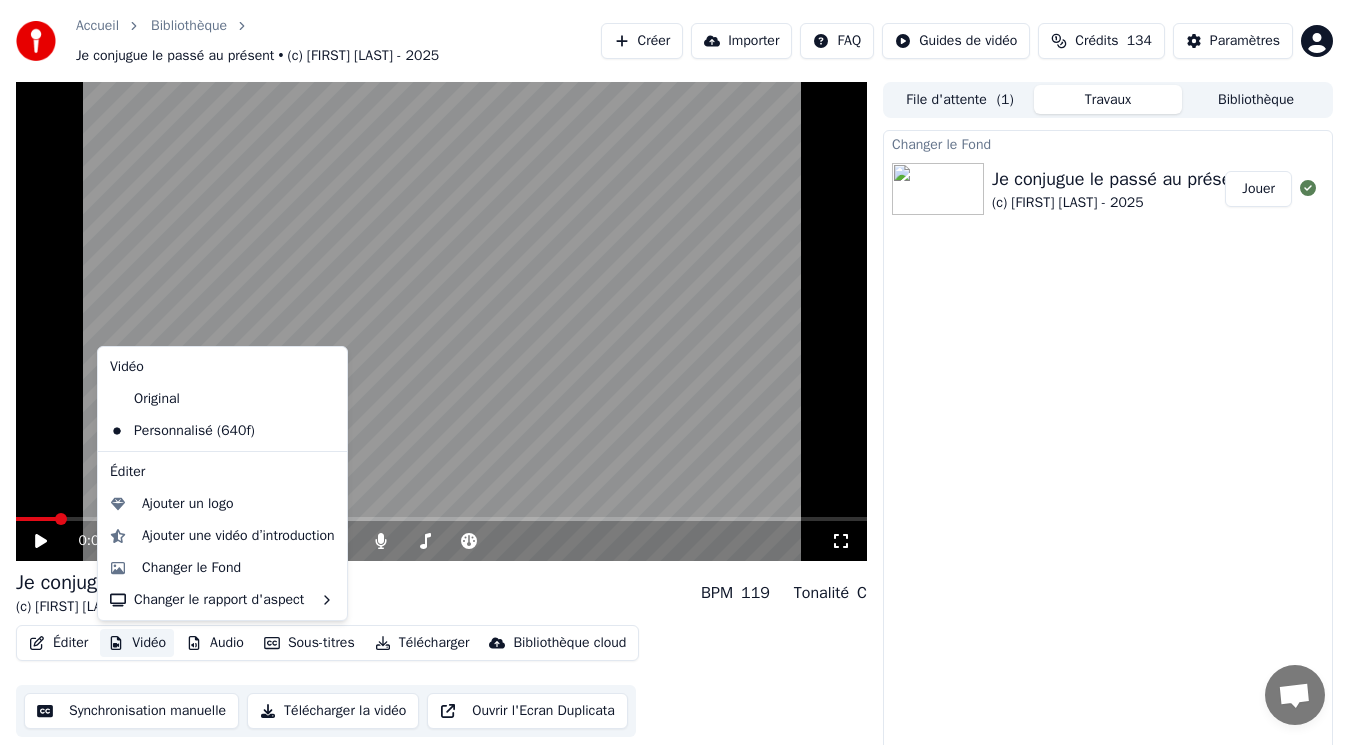 click on "Vidéo" at bounding box center [137, 643] 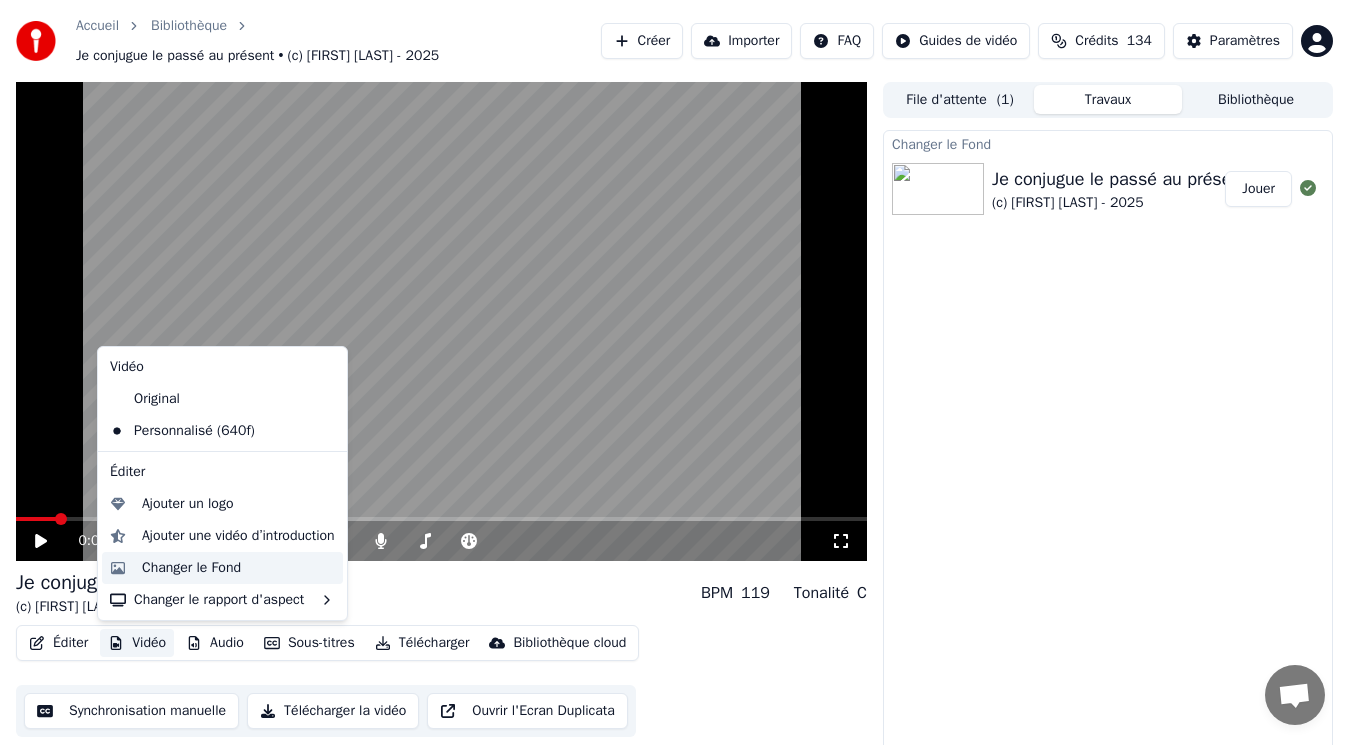 click on "Changer le Fond" at bounding box center (191, 568) 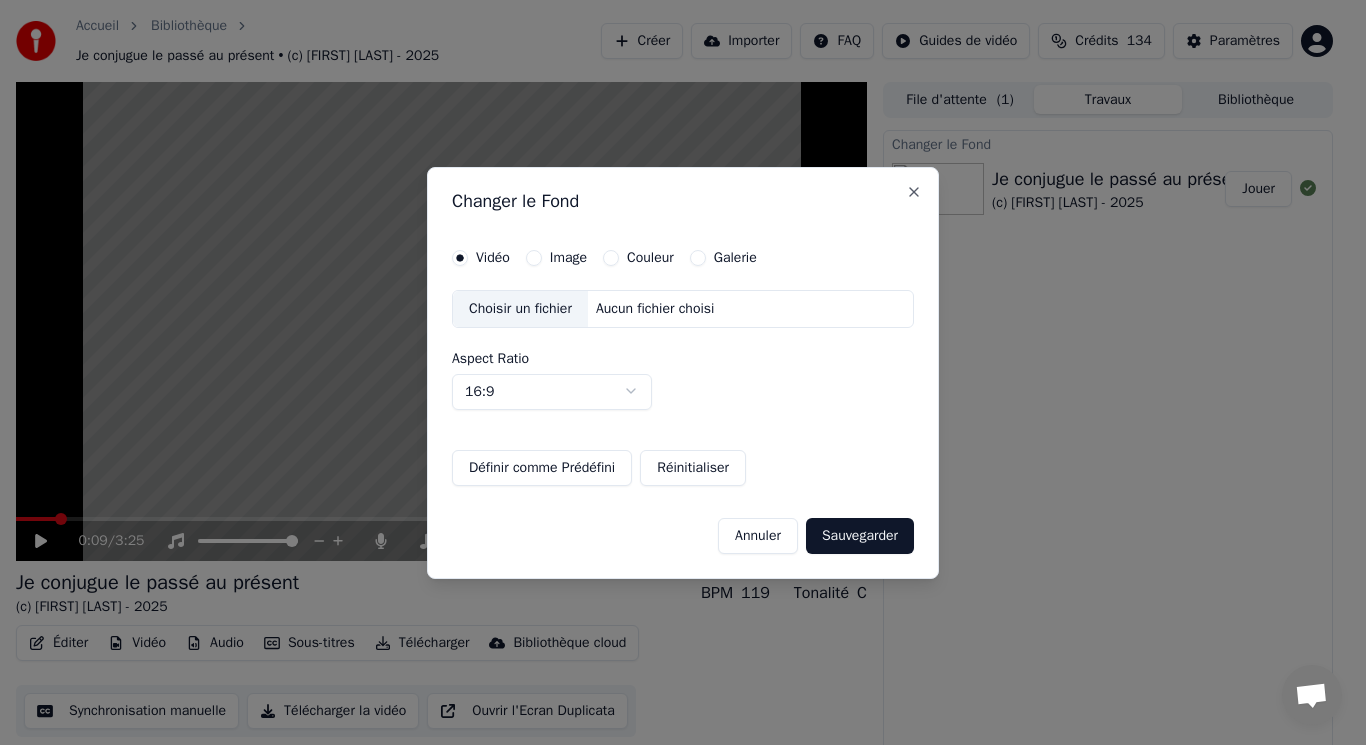 click on "Image" at bounding box center (556, 258) 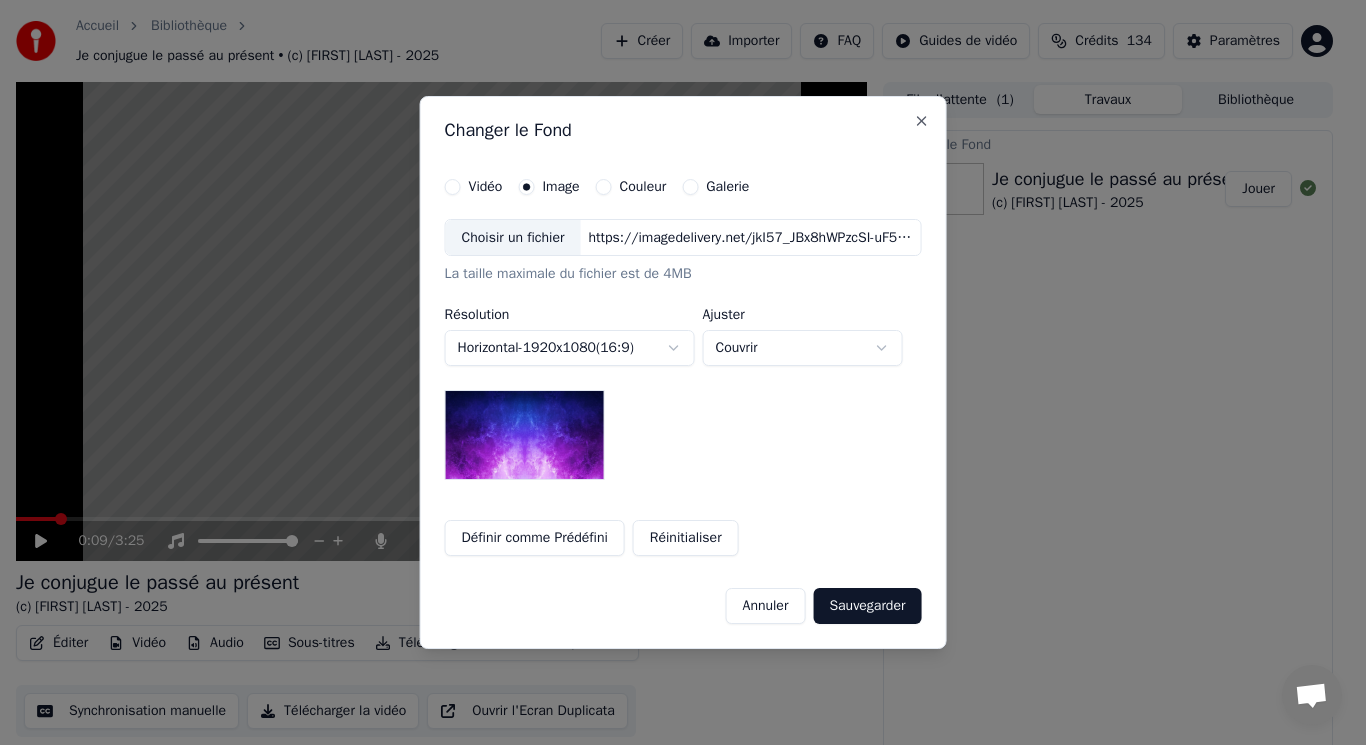 click on "Choisir un fichier" at bounding box center [513, 238] 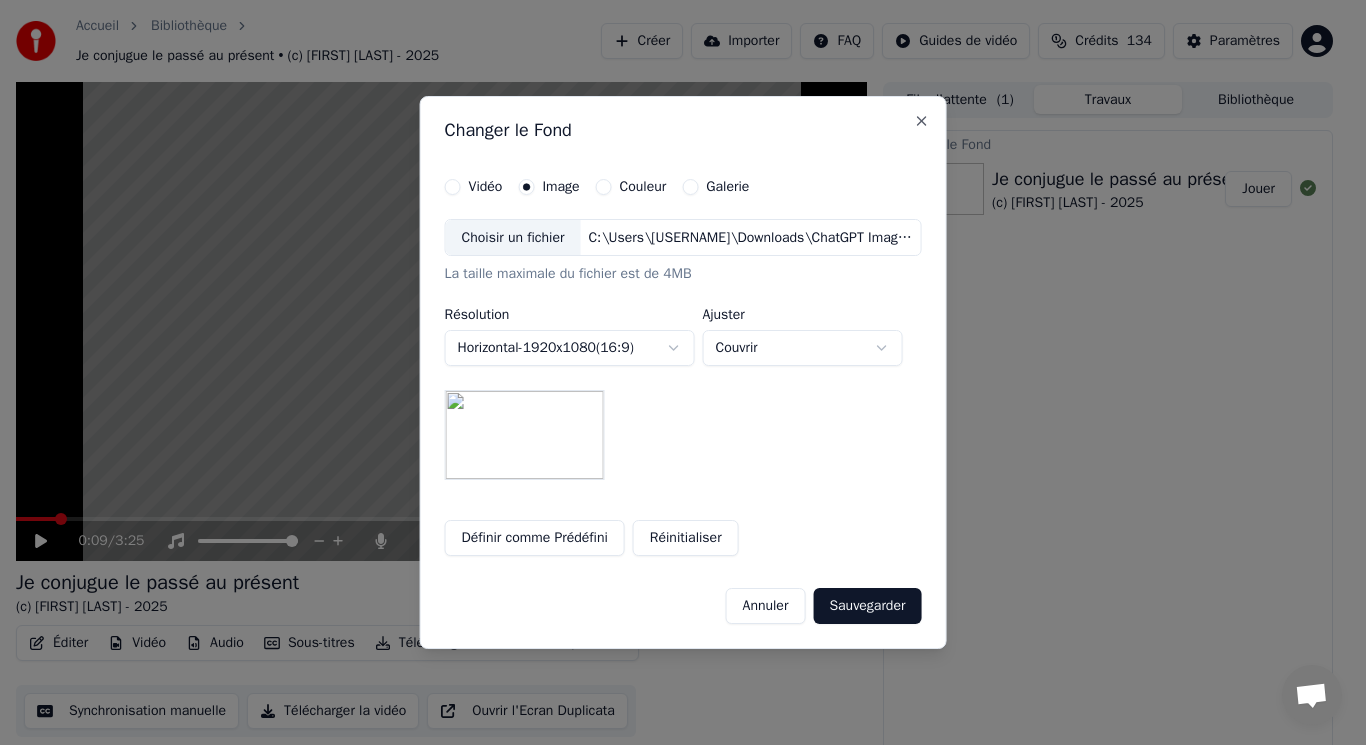 click on "Définir comme Prédéfini" at bounding box center (535, 538) 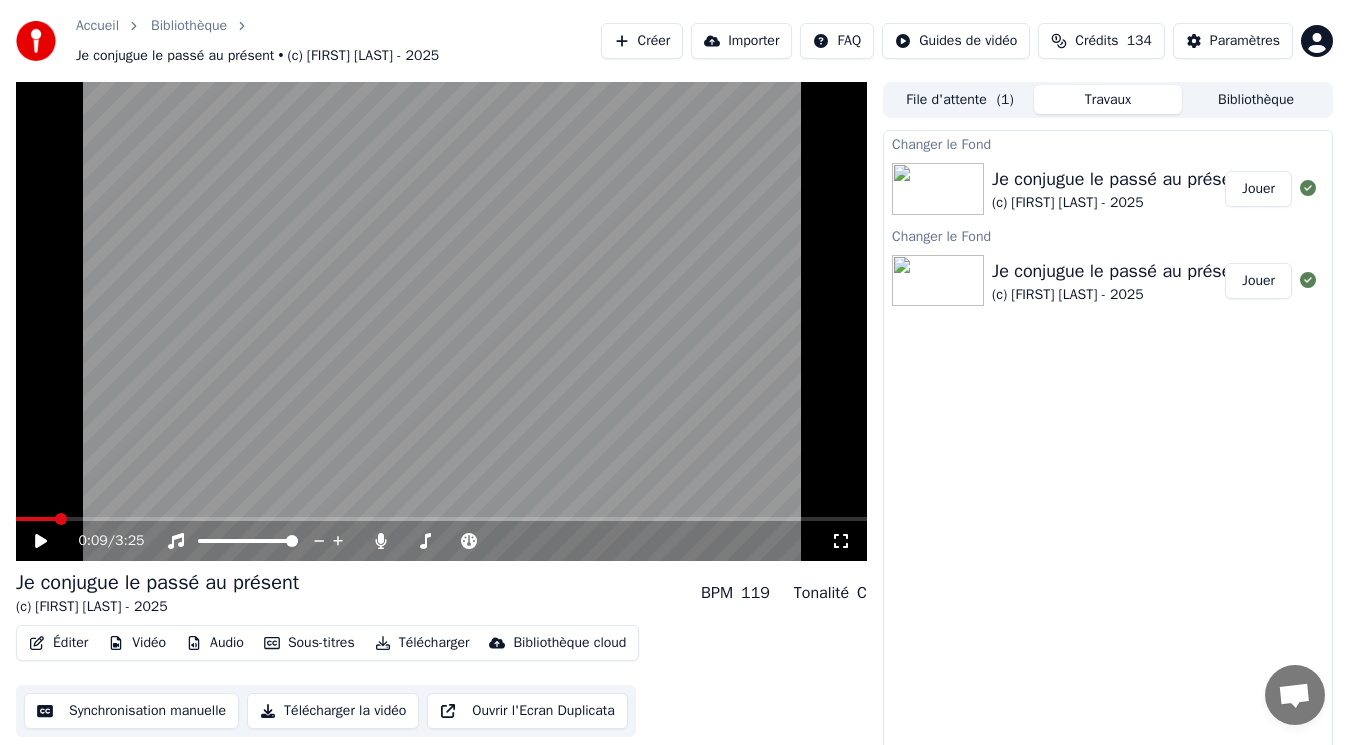 click on "Jouer" at bounding box center [1258, 189] 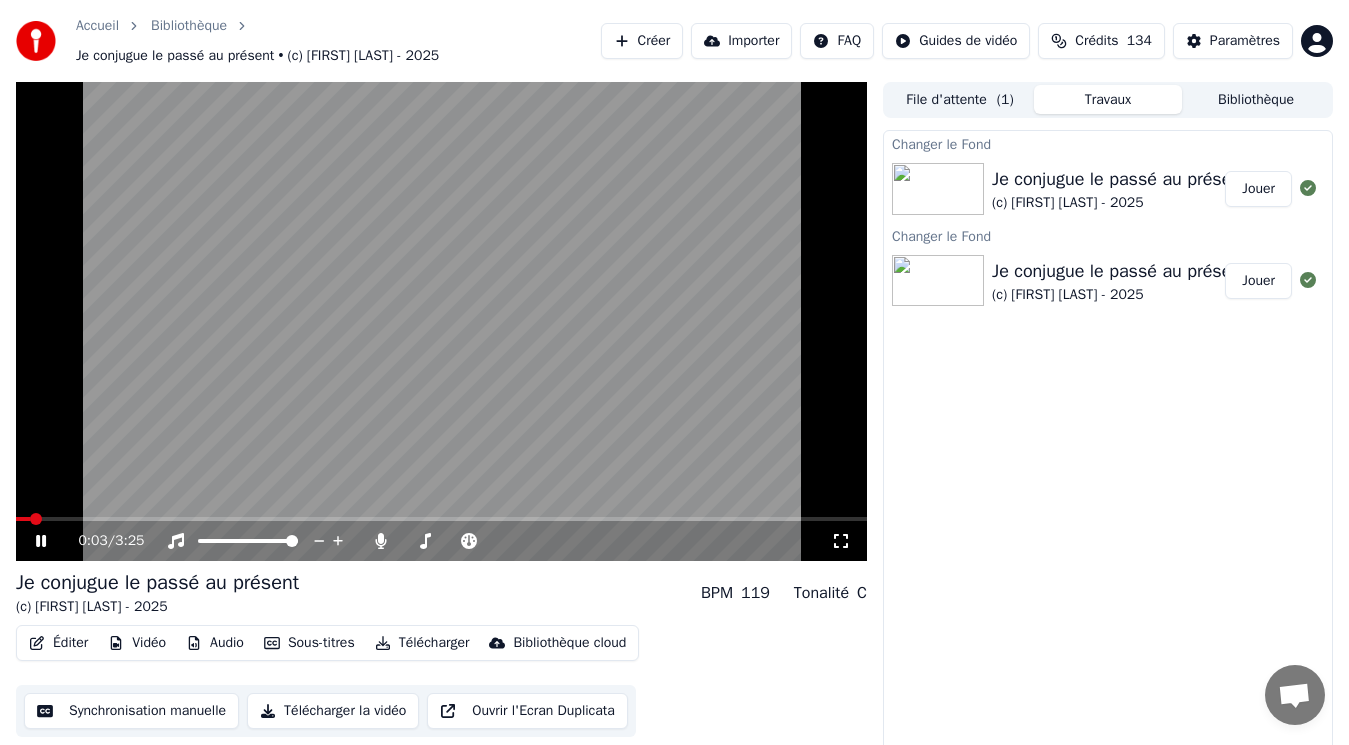 click 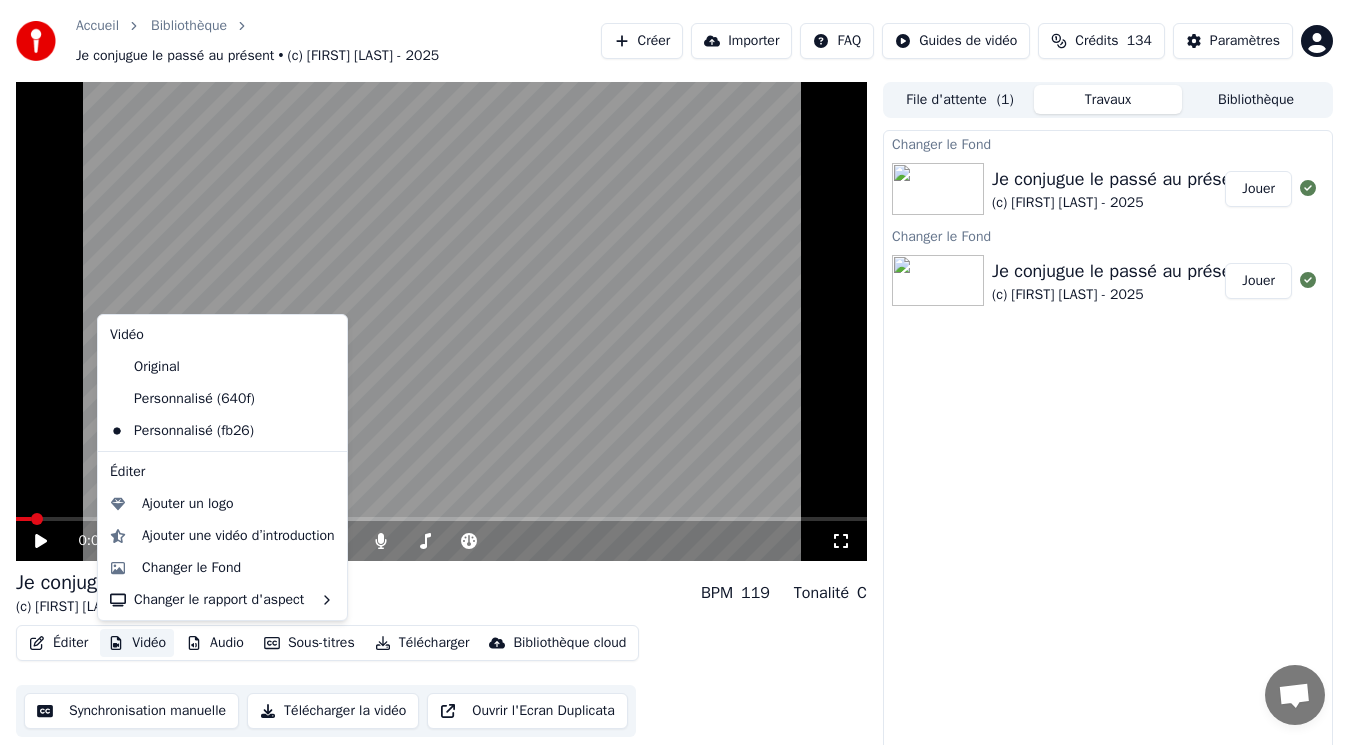 click on "Vidéo" at bounding box center (137, 643) 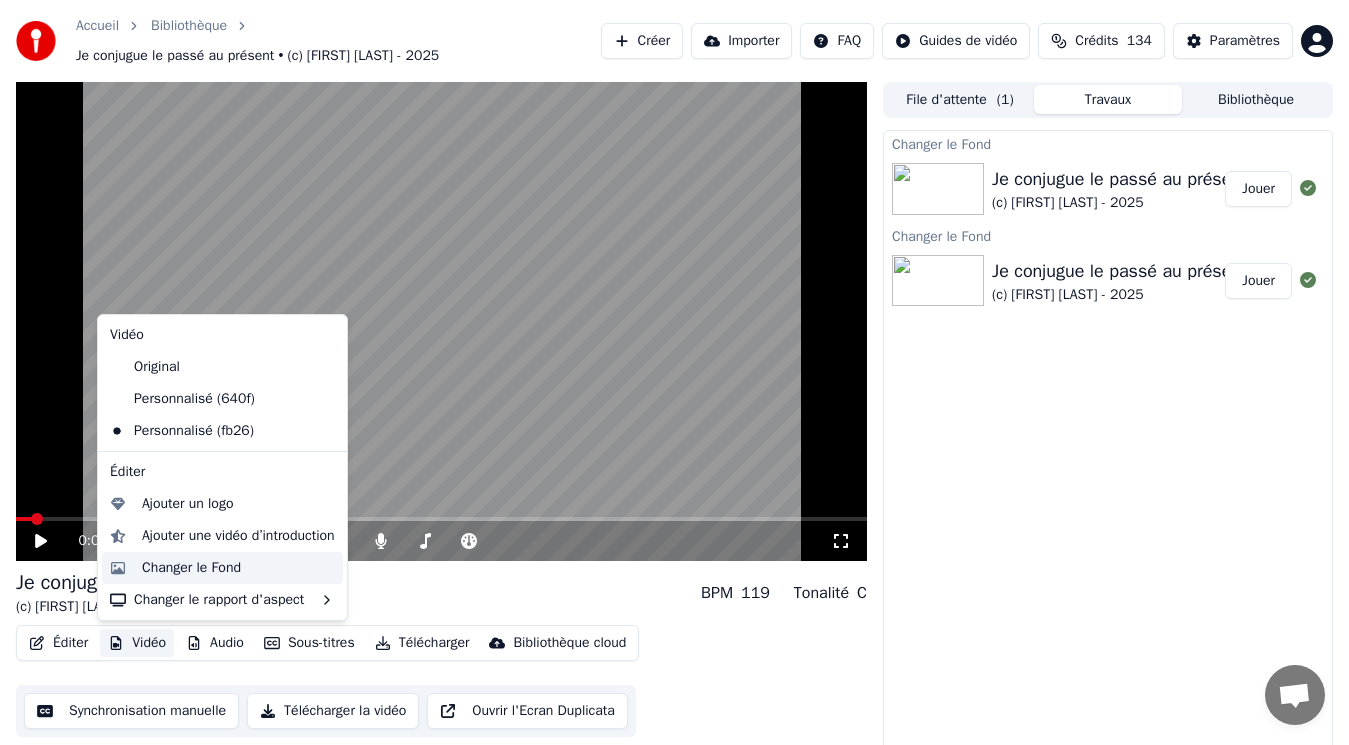 click on "Changer le Fond" at bounding box center (191, 568) 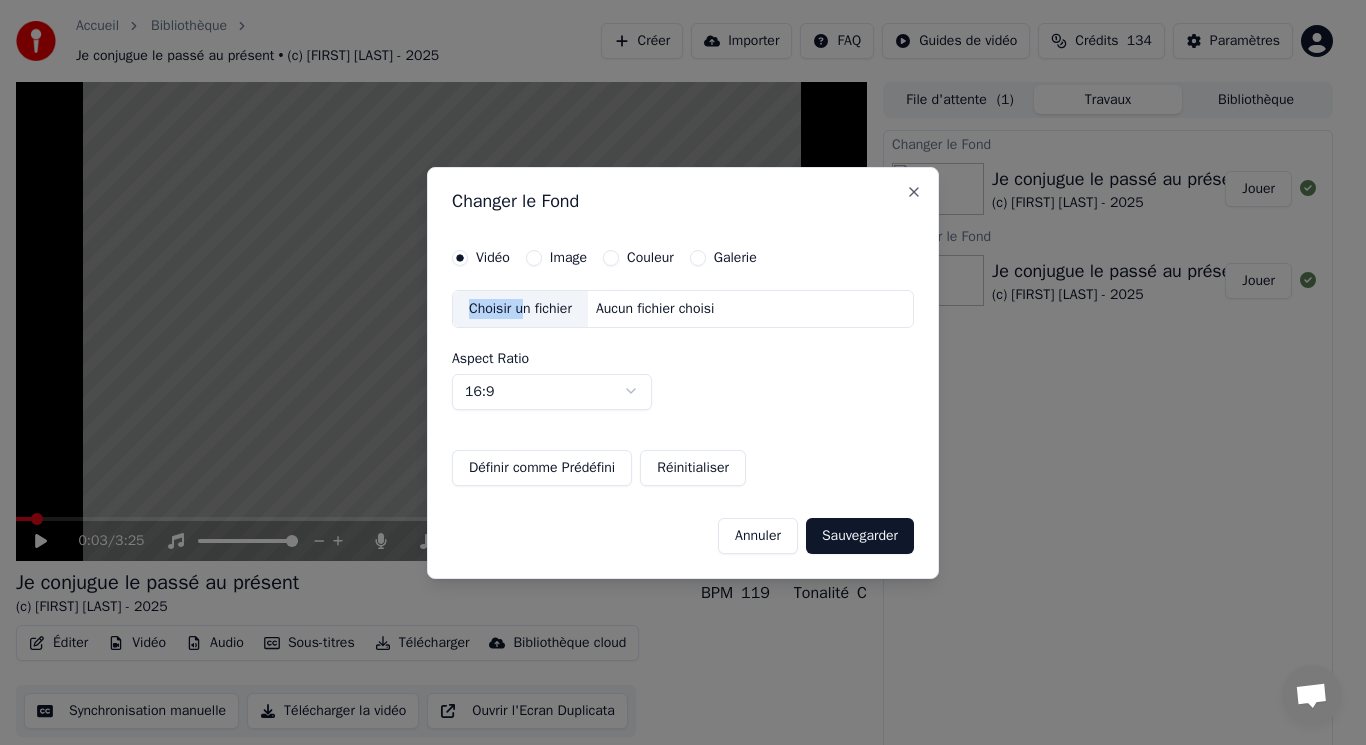 drag, startPoint x: 524, startPoint y: 314, endPoint x: 538, endPoint y: 270, distance: 46.173584 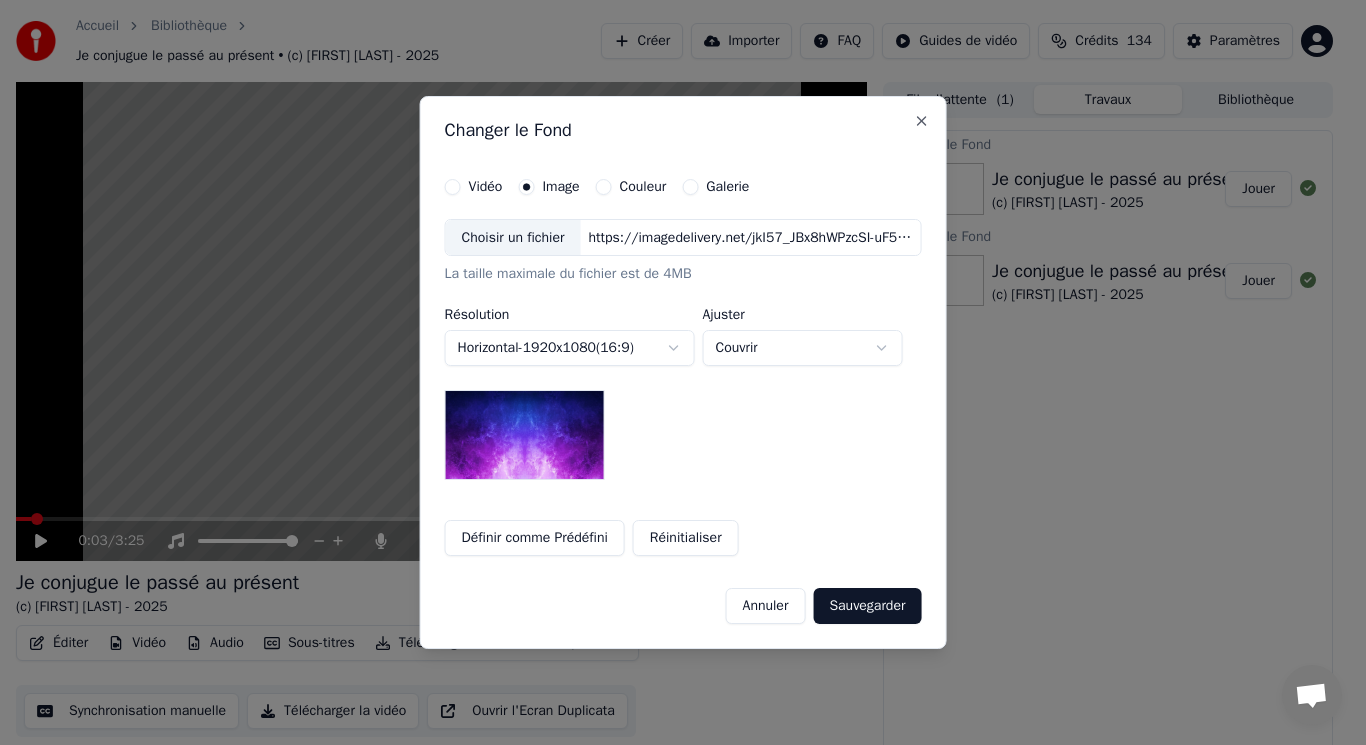 click on "Choisir un fichier" at bounding box center (513, 238) 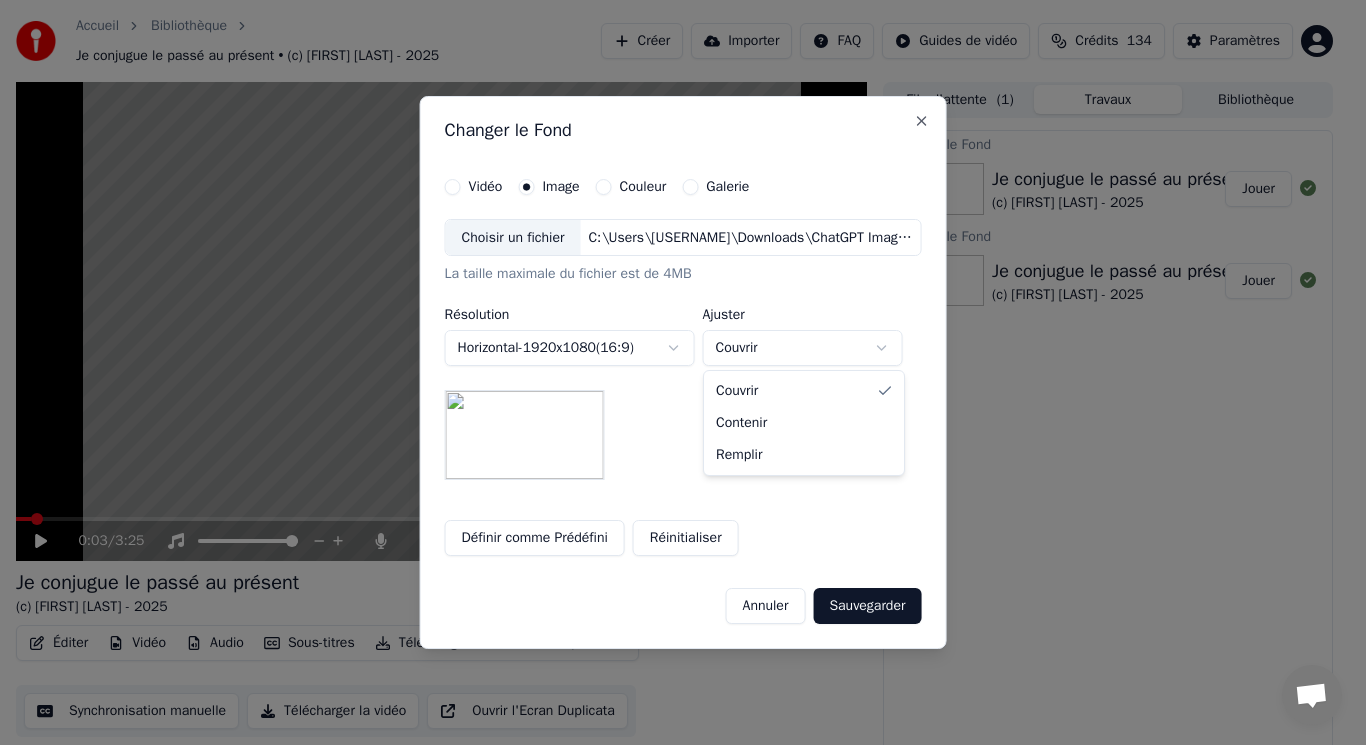 click on "**********" at bounding box center [674, 372] 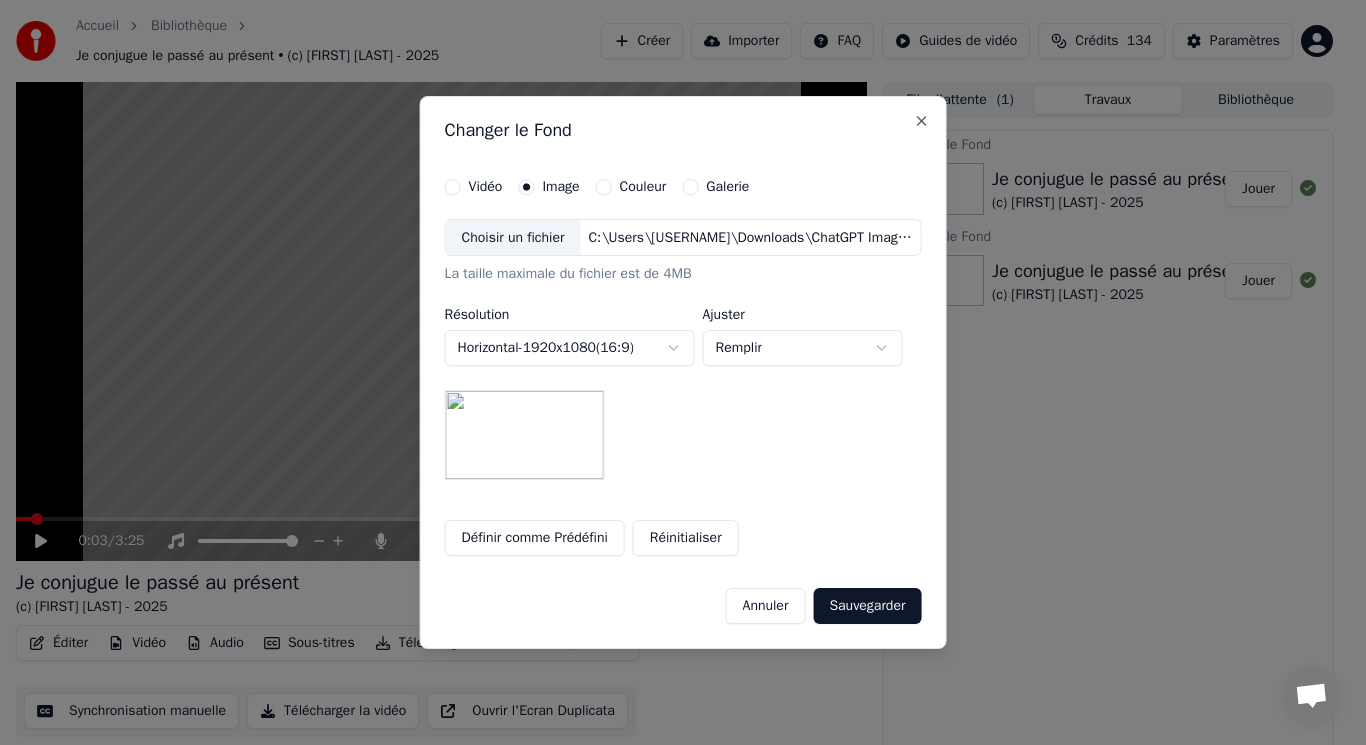 click on "Sauvegarder" at bounding box center (867, 606) 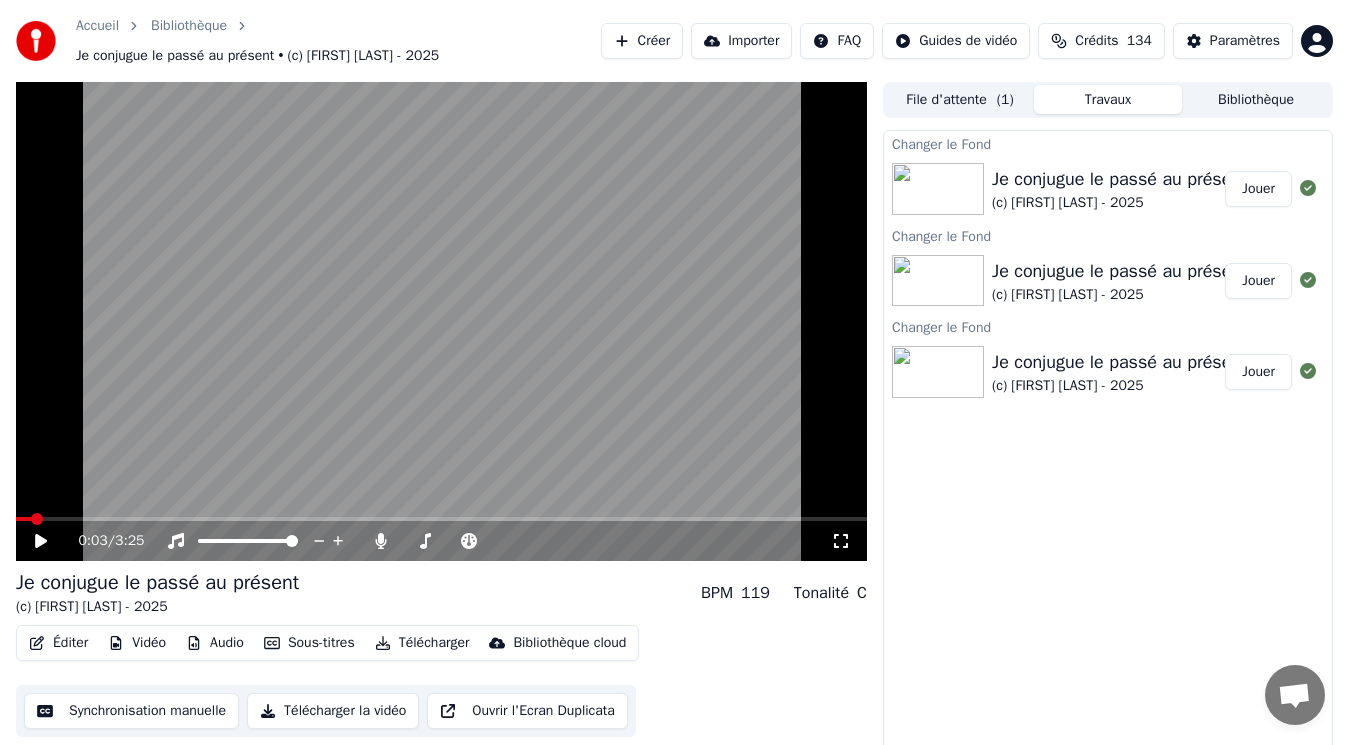 click on "Jouer" at bounding box center [1258, 189] 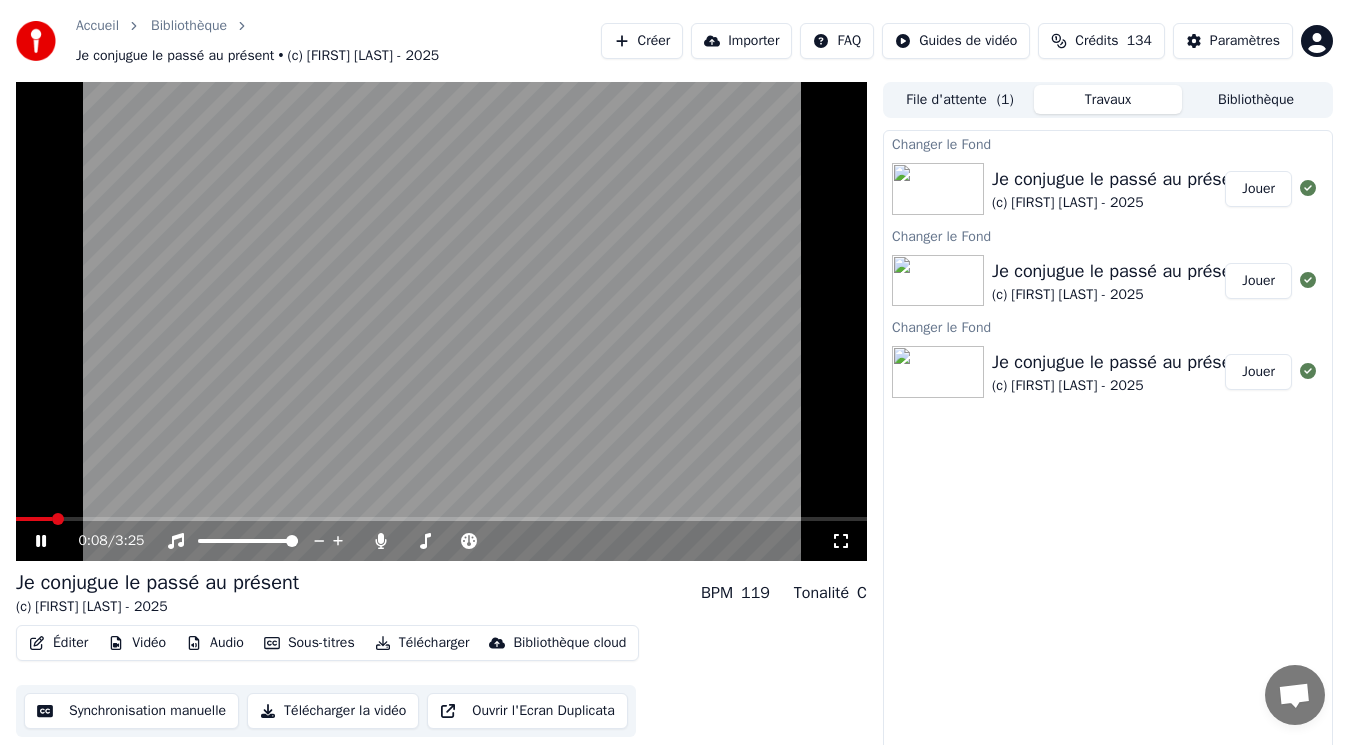 click 